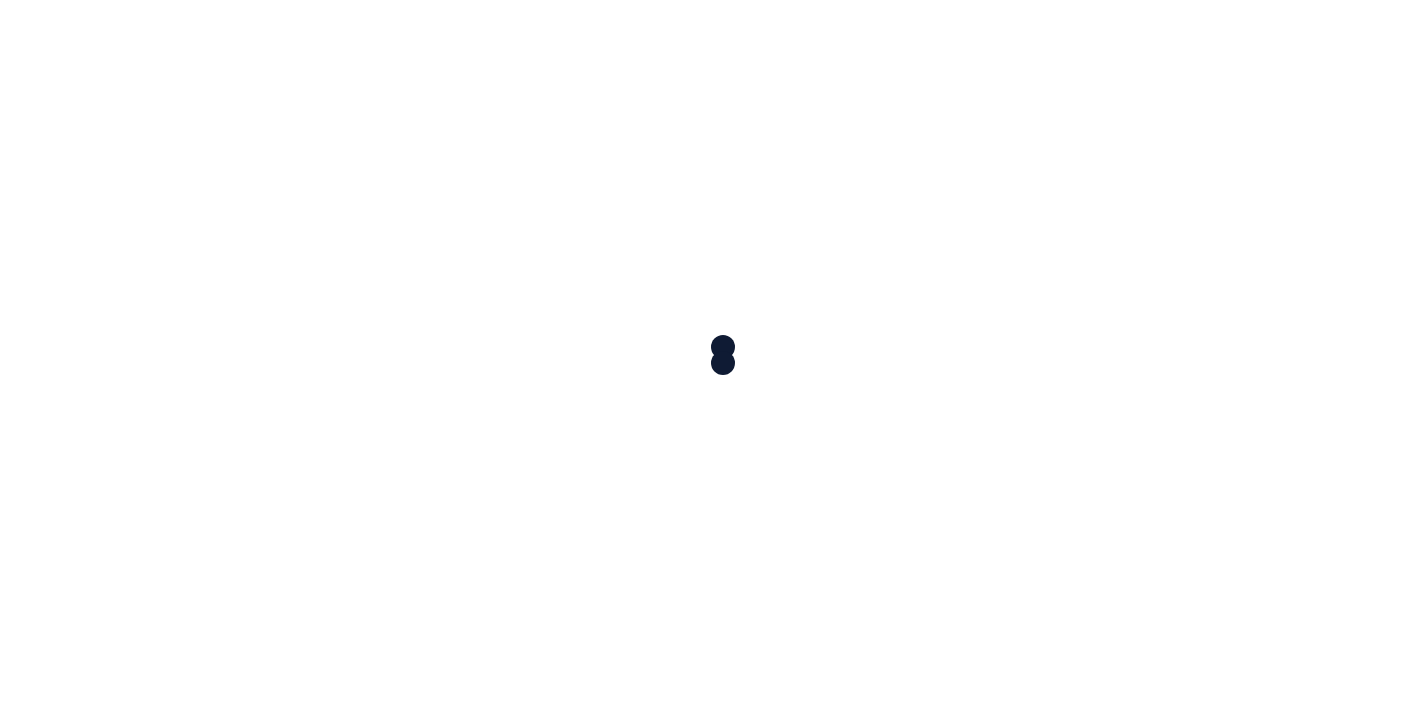 scroll, scrollTop: 0, scrollLeft: 0, axis: both 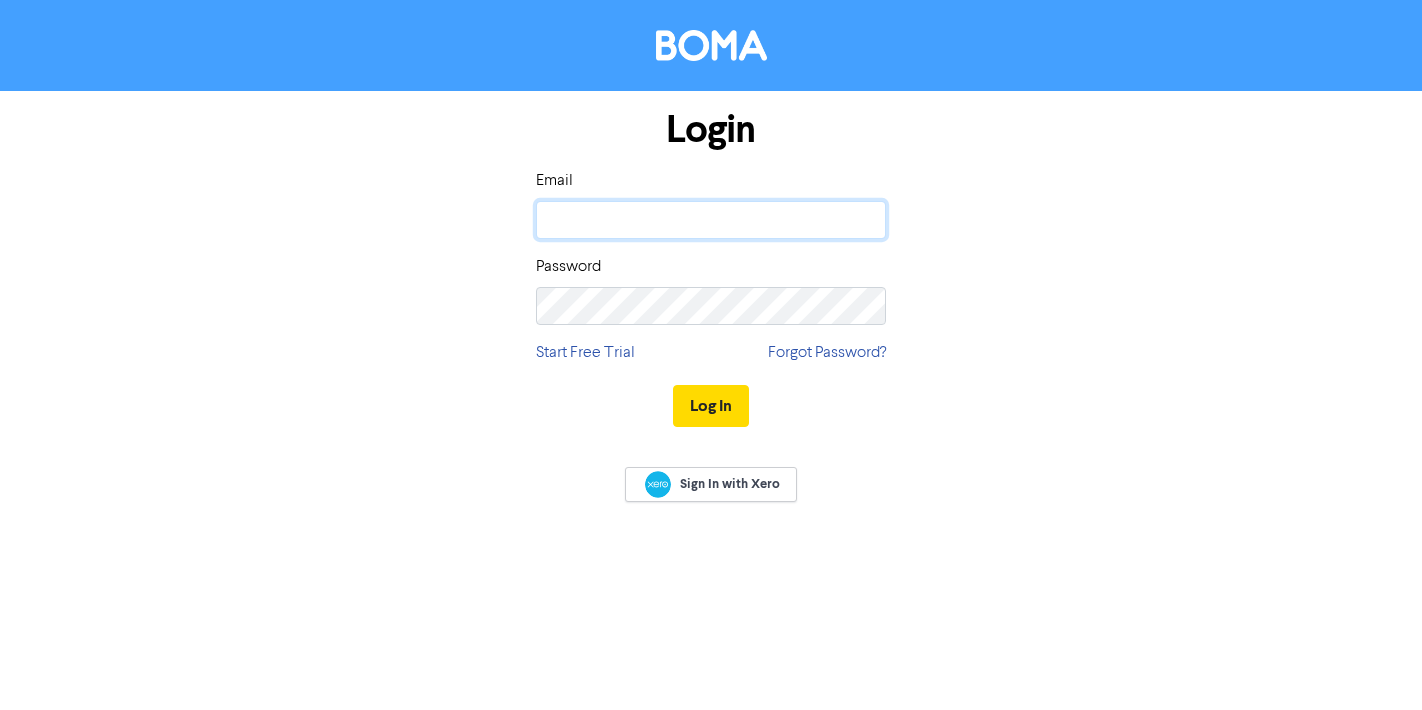click 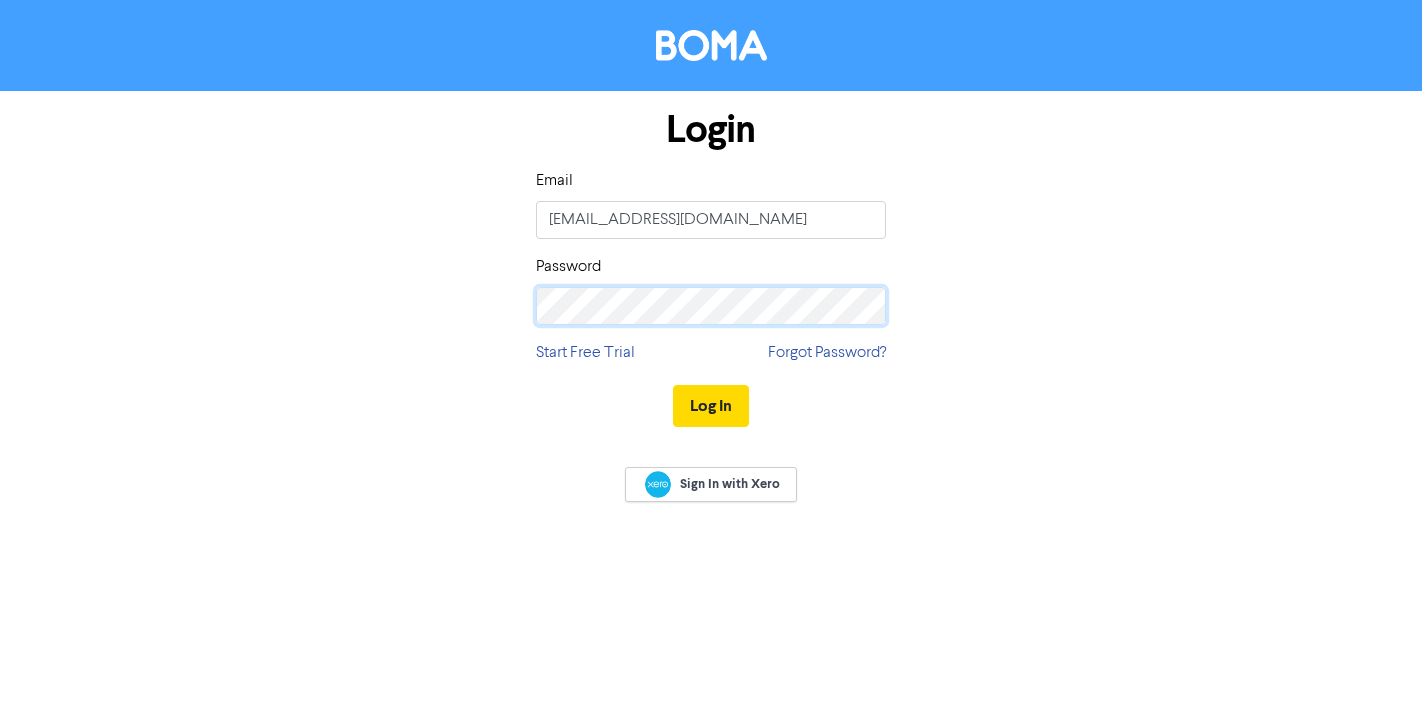 click on "Log In" at bounding box center [711, 406] 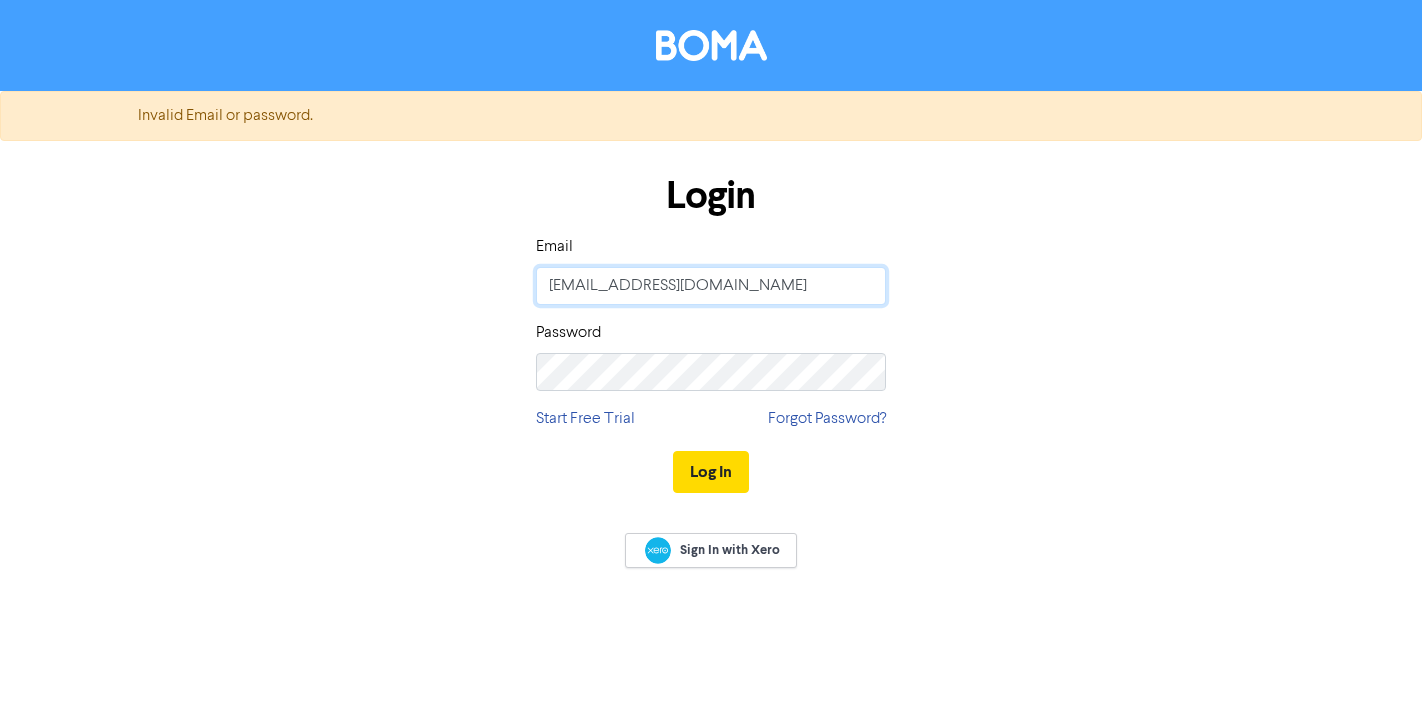 drag, startPoint x: 583, startPoint y: 285, endPoint x: 530, endPoint y: 286, distance: 53.009434 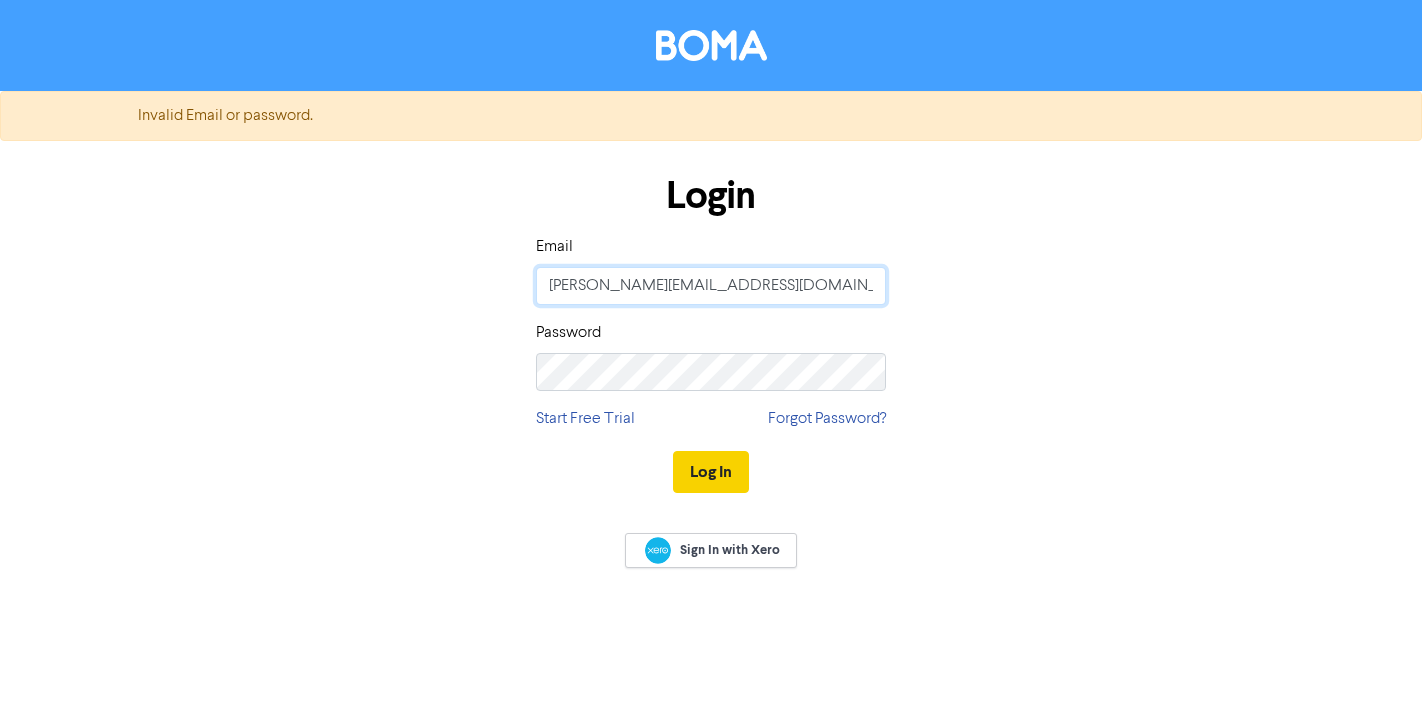 type on "[PERSON_NAME][EMAIL_ADDRESS][DOMAIN_NAME]" 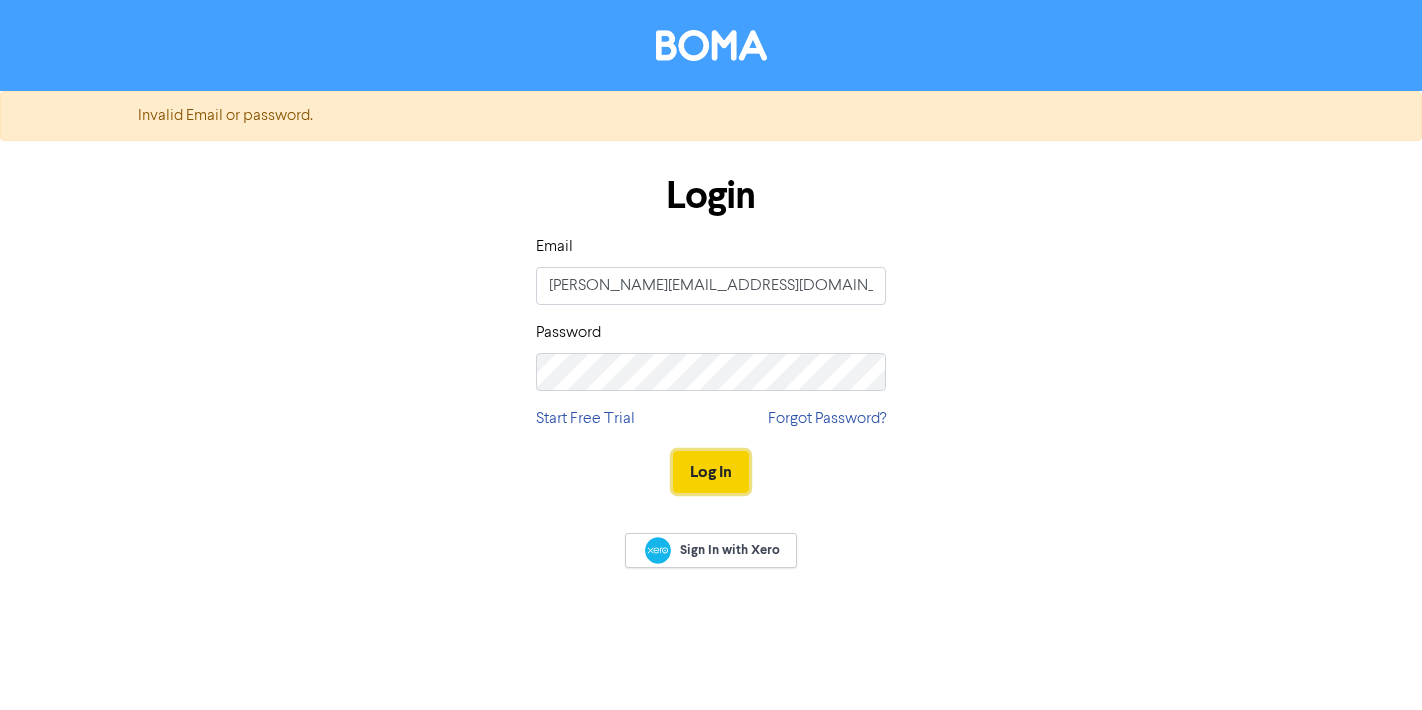 click on "Log In" at bounding box center (711, 472) 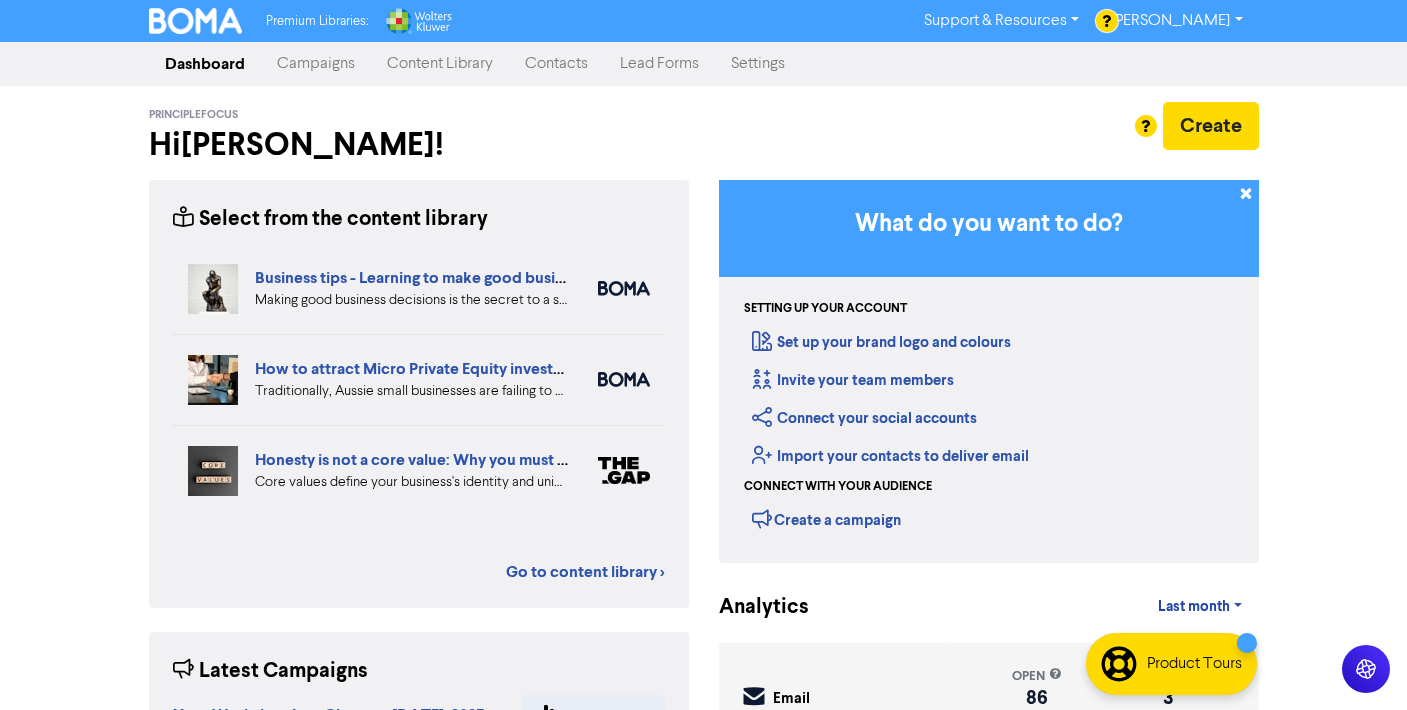 click on "PrincipleFocus Hi  [PERSON_NAME] !" at bounding box center [419, 137] 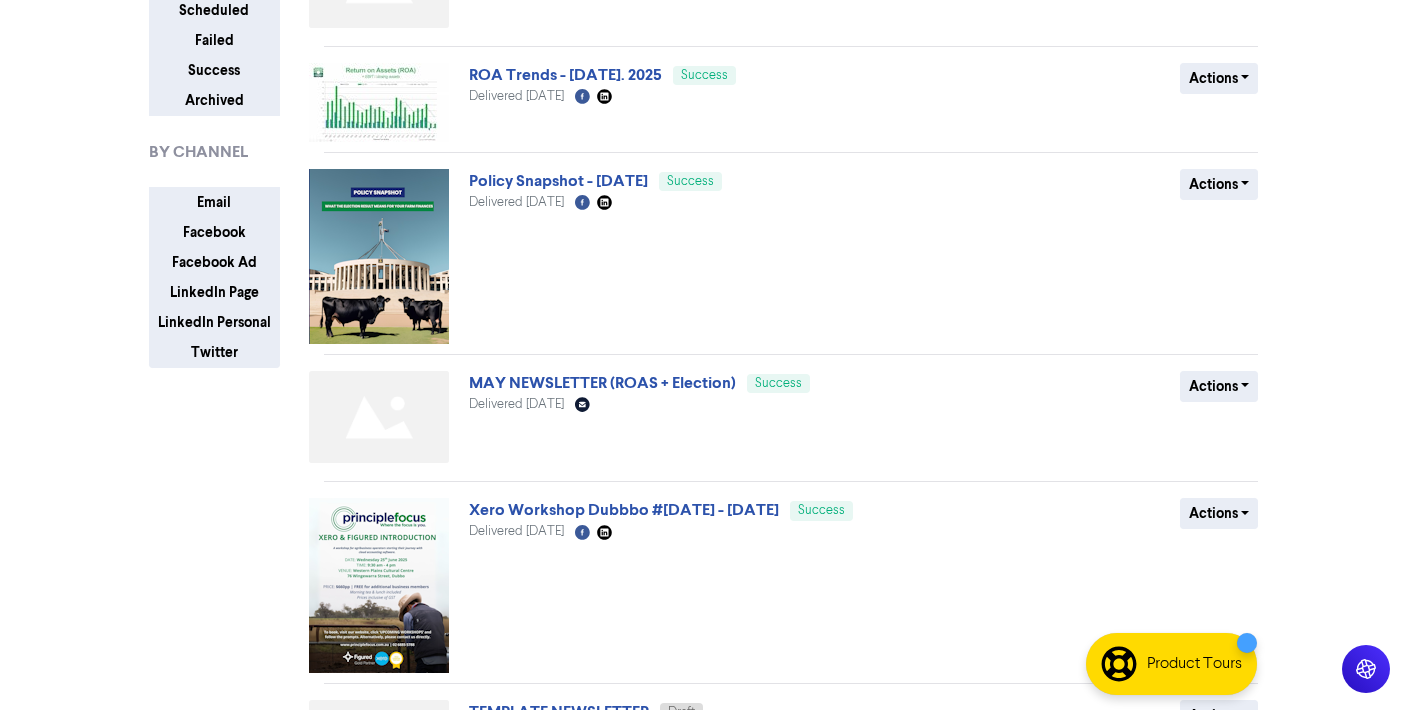scroll, scrollTop: 404, scrollLeft: 0, axis: vertical 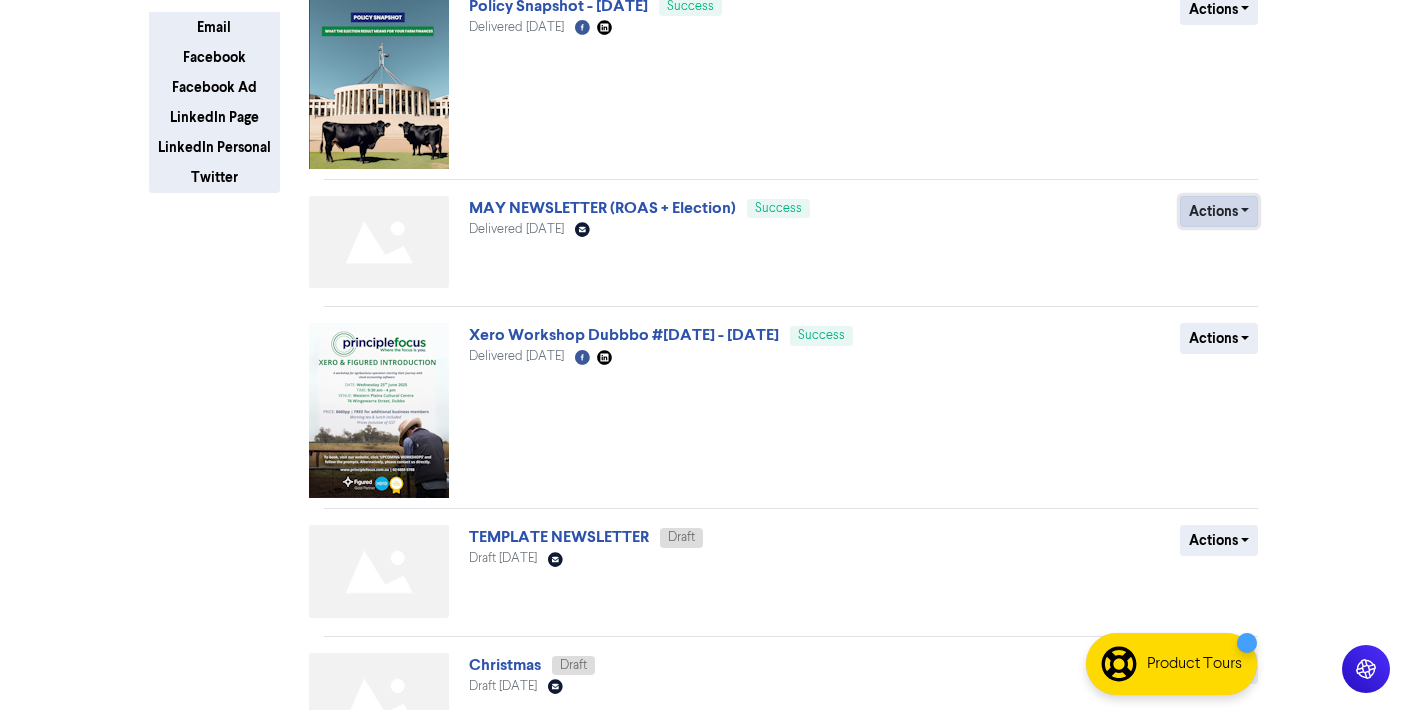 click on "Actions" at bounding box center (1219, 211) 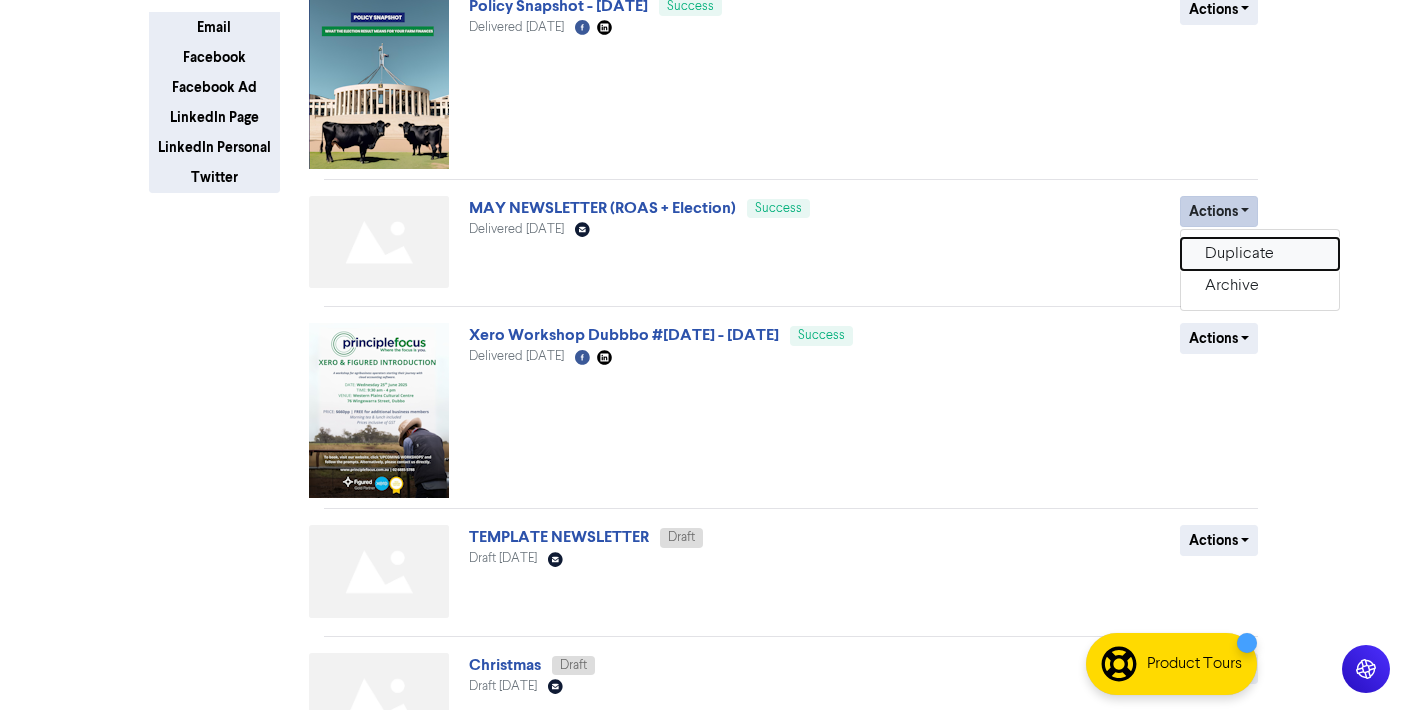 click on "Duplicate" at bounding box center [1260, 254] 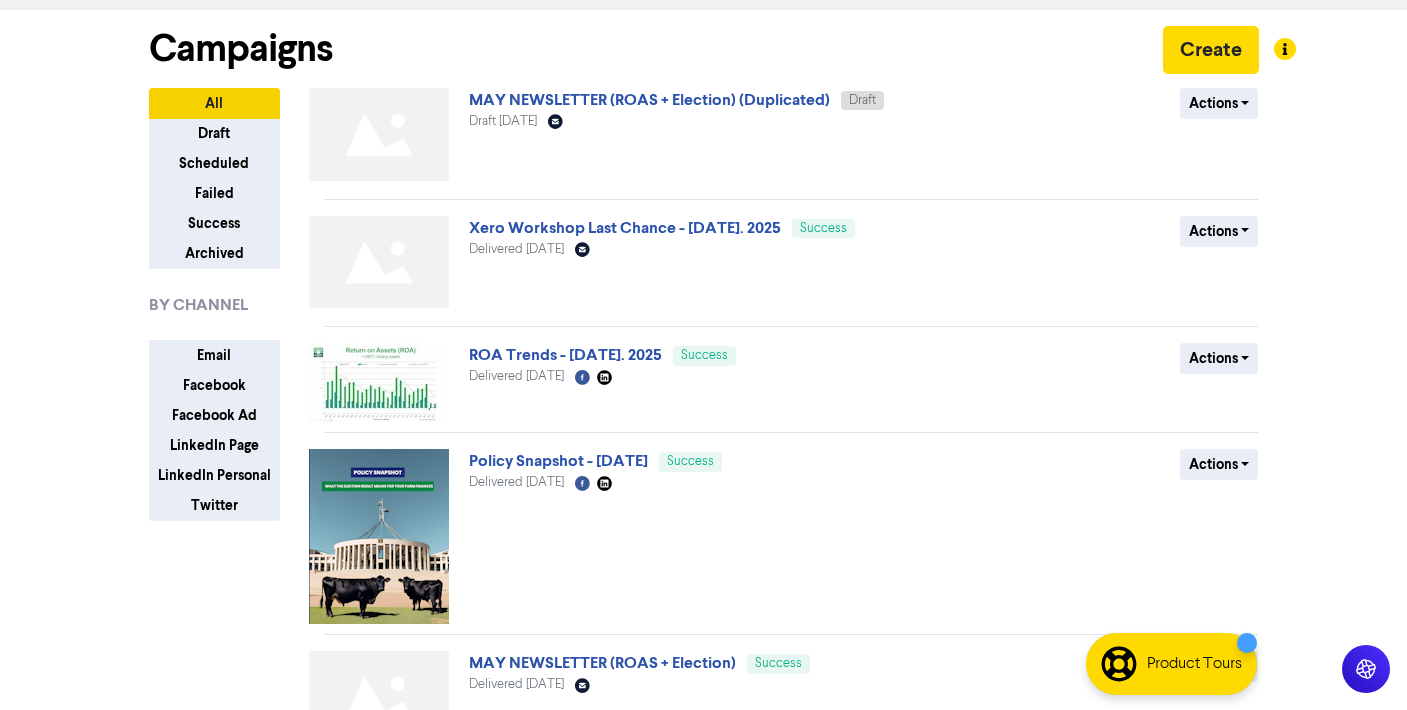 scroll, scrollTop: 0, scrollLeft: 0, axis: both 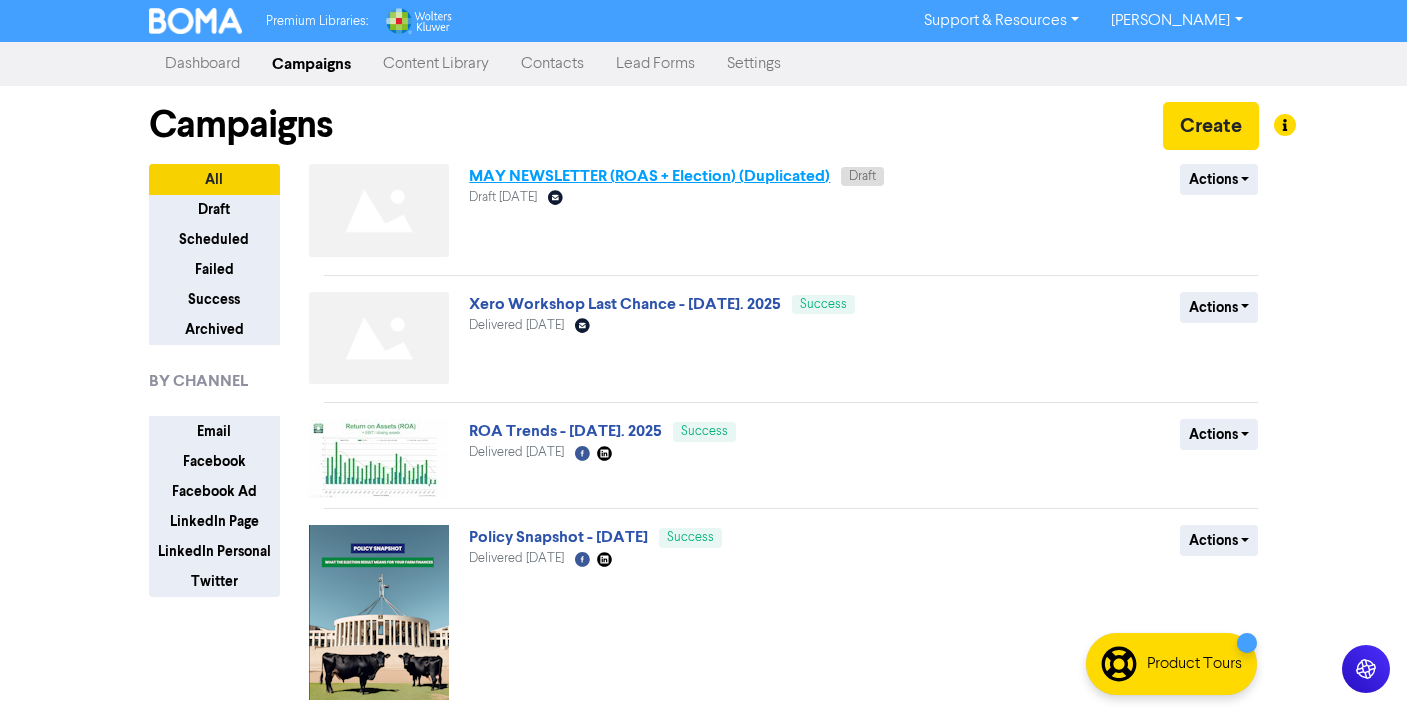 click on "MAY NEWSLETTER   (ROAS + Election) (Duplicated)" at bounding box center [649, 176] 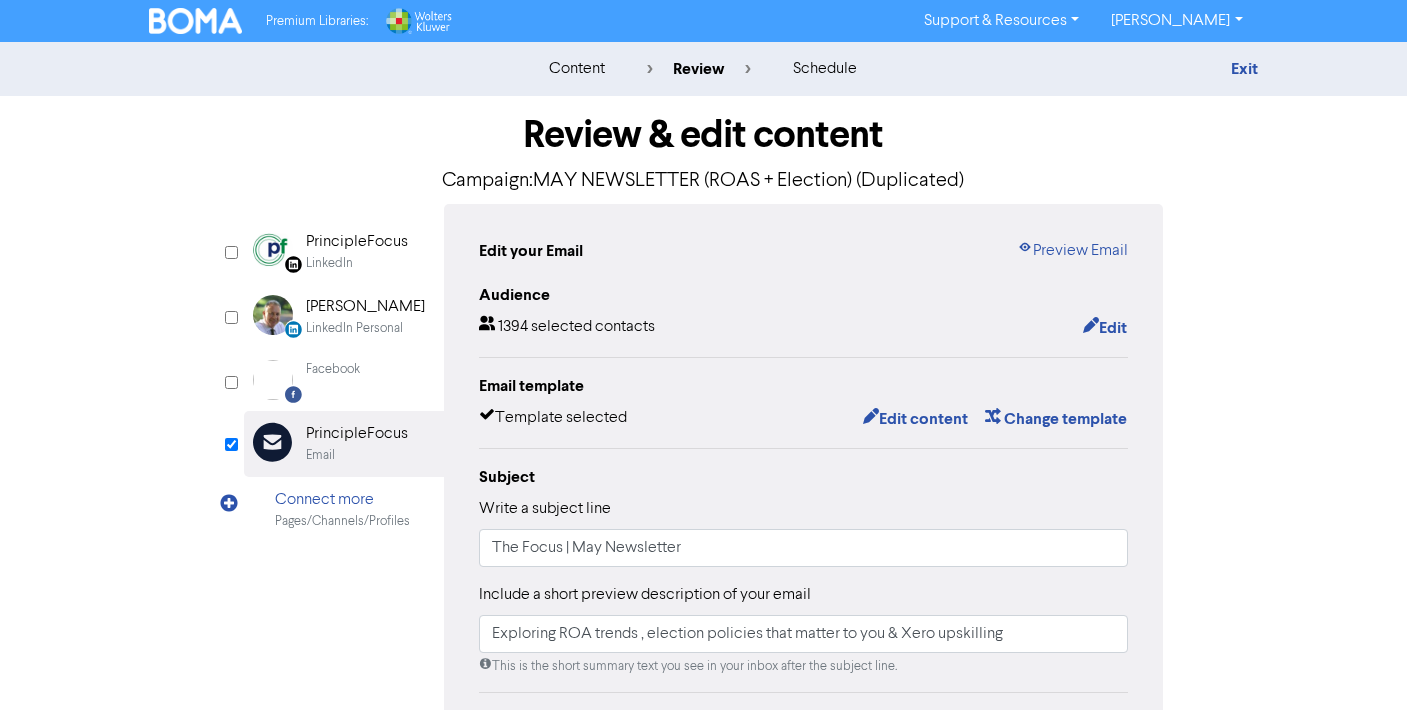 click on "Edit your Email" at bounding box center (531, 251) 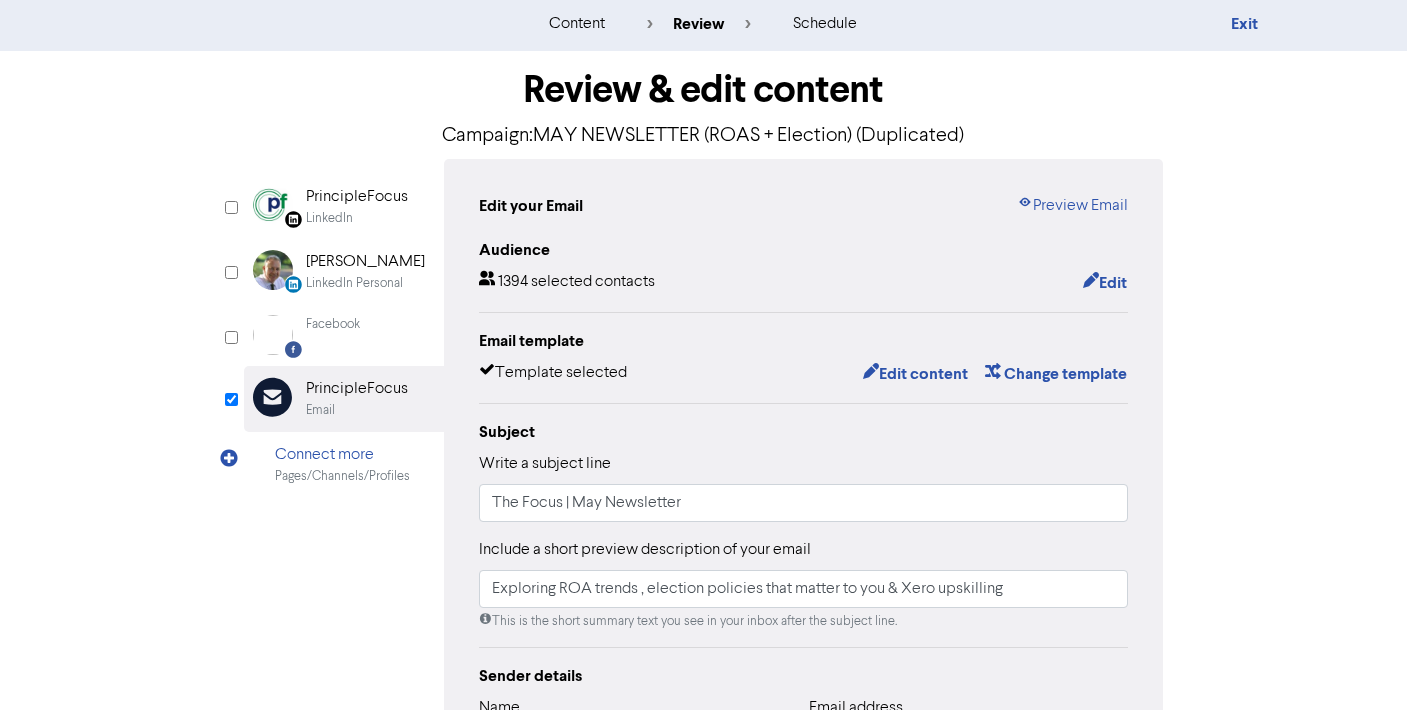 scroll, scrollTop: 0, scrollLeft: 0, axis: both 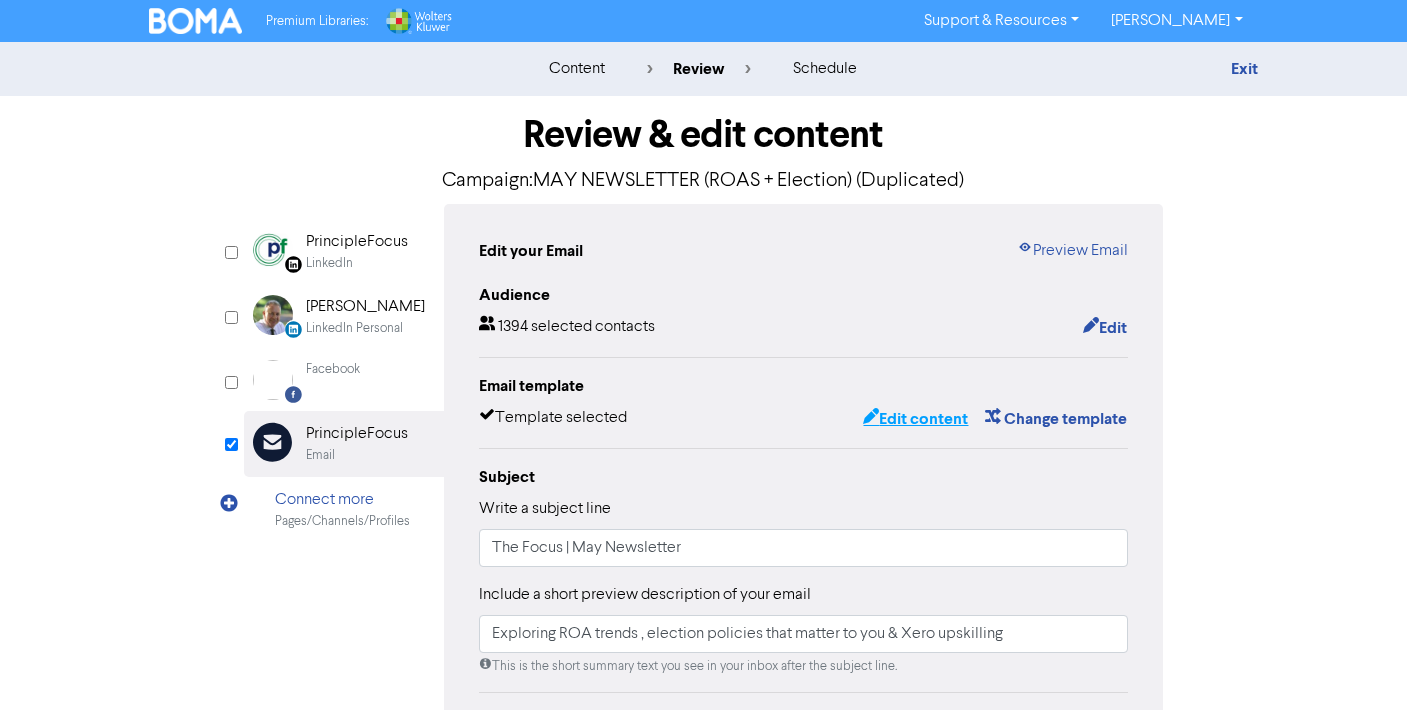 click on "Edit content" at bounding box center (915, 419) 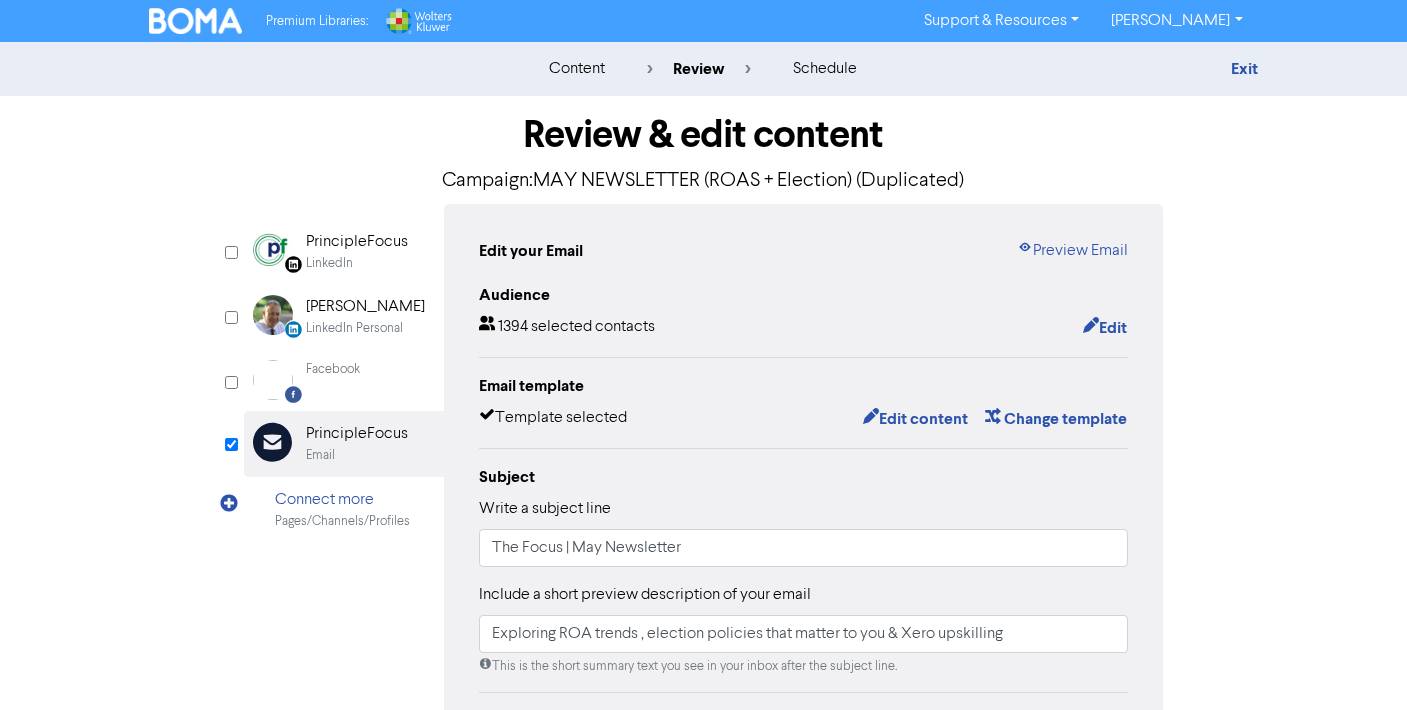 click on "Review & edit content Campaign:  MAY NEWSLETTER   (ROAS + Election) (Duplicated)" at bounding box center (704, 150) 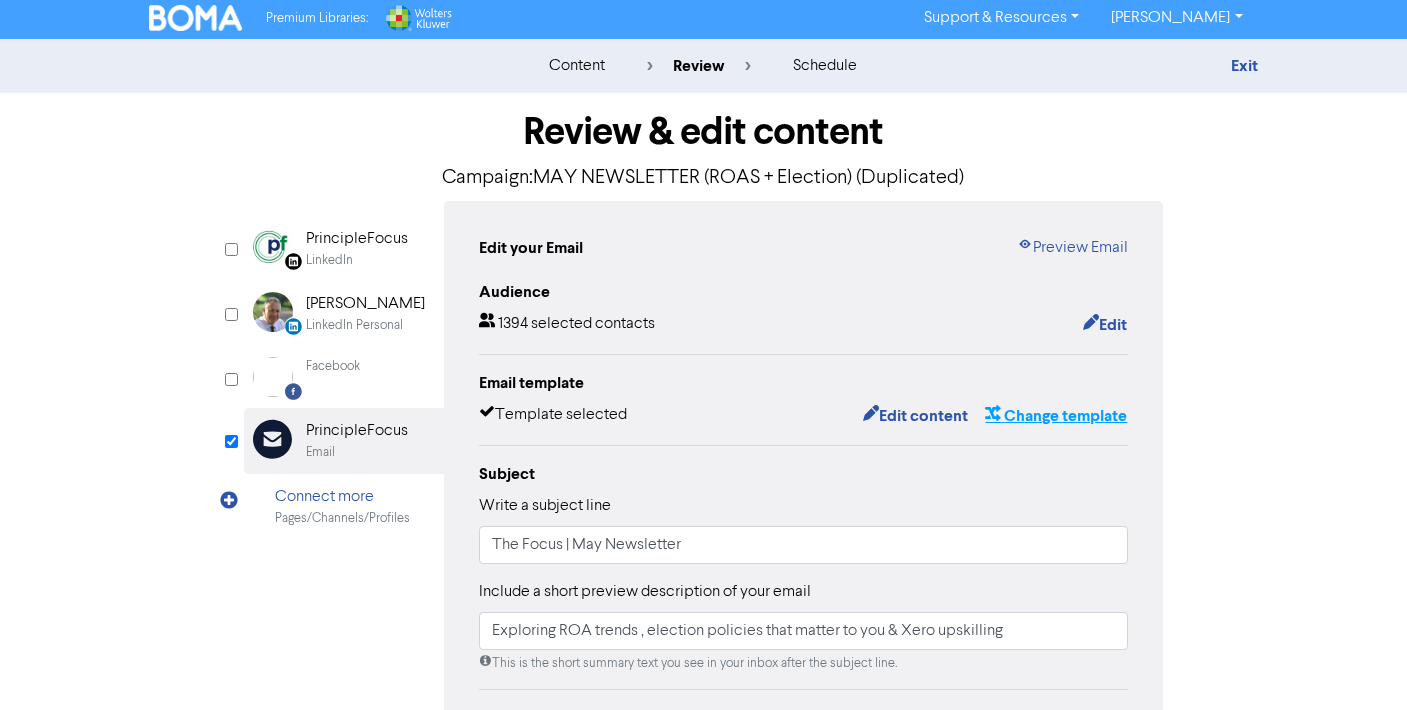 scroll, scrollTop: 4, scrollLeft: 0, axis: vertical 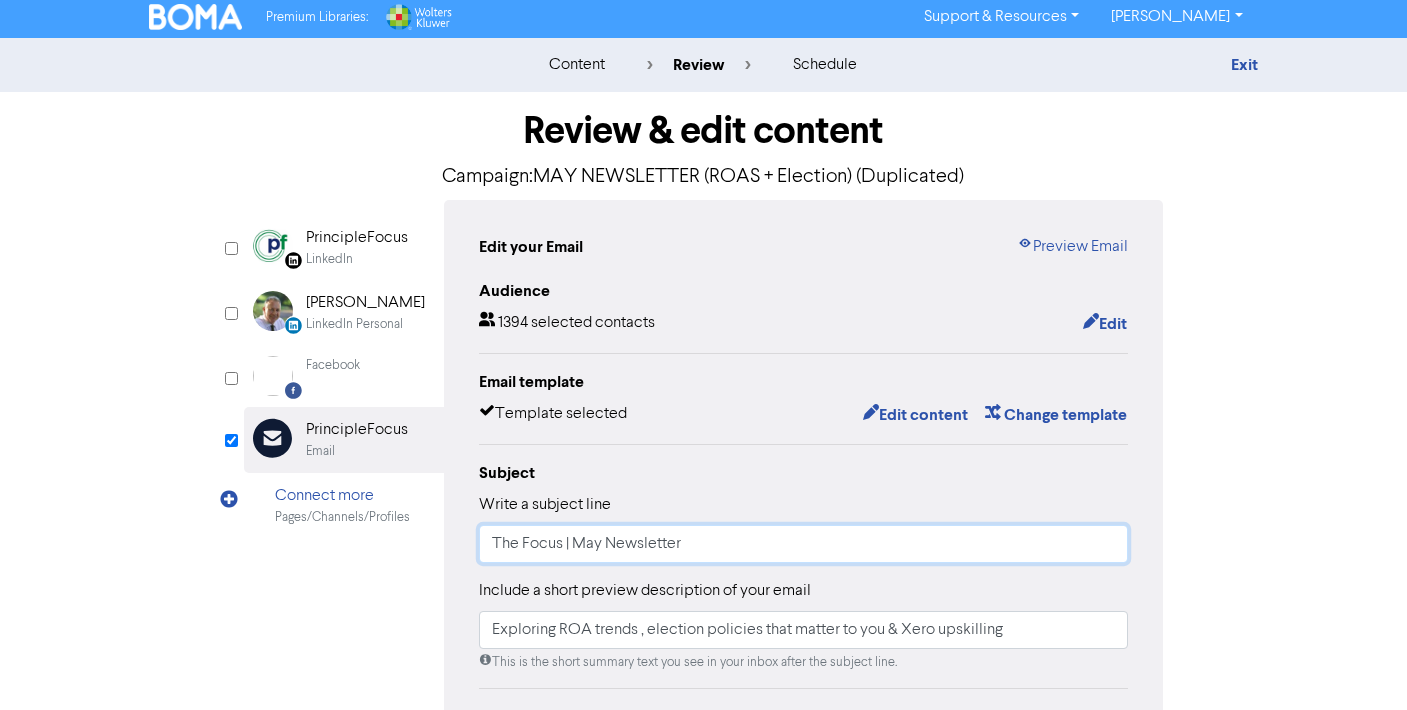 click on "The Focus | May Newsletter" at bounding box center [804, 544] 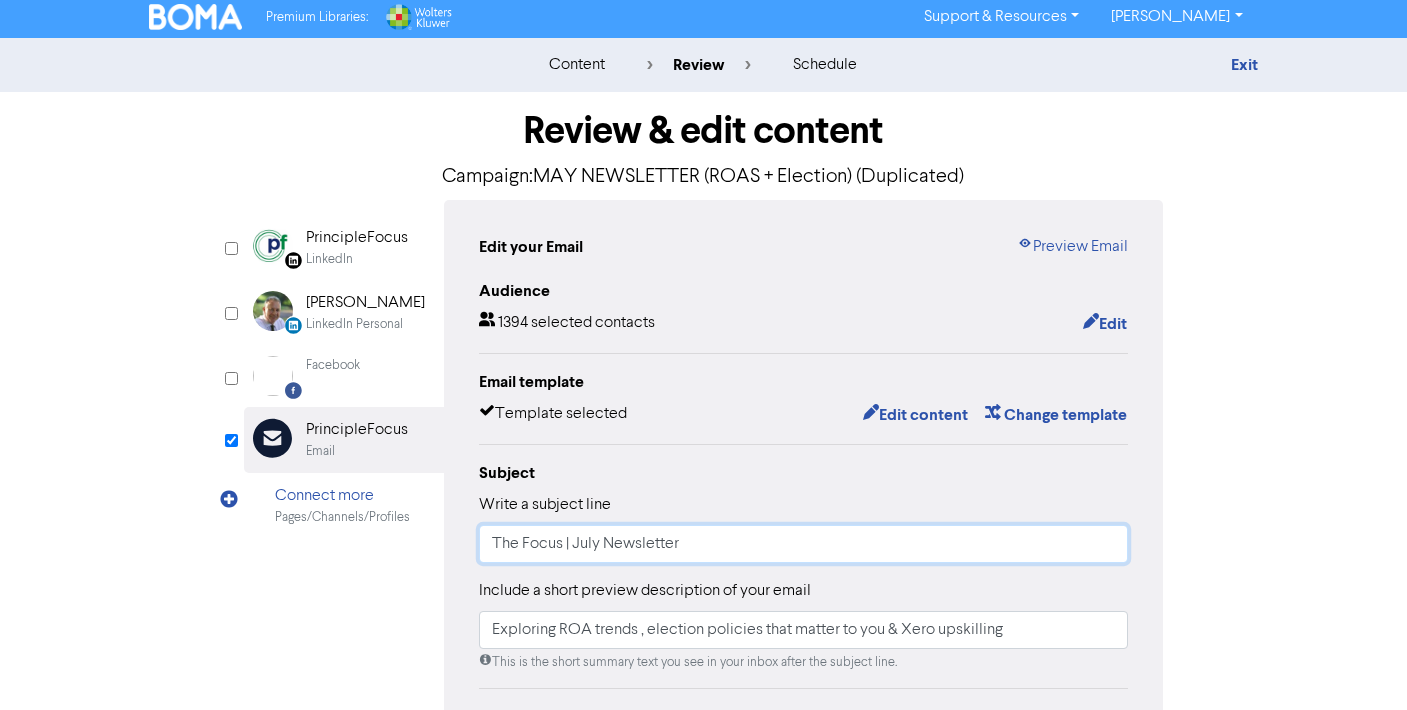 type on "The Focus | July Newsletter" 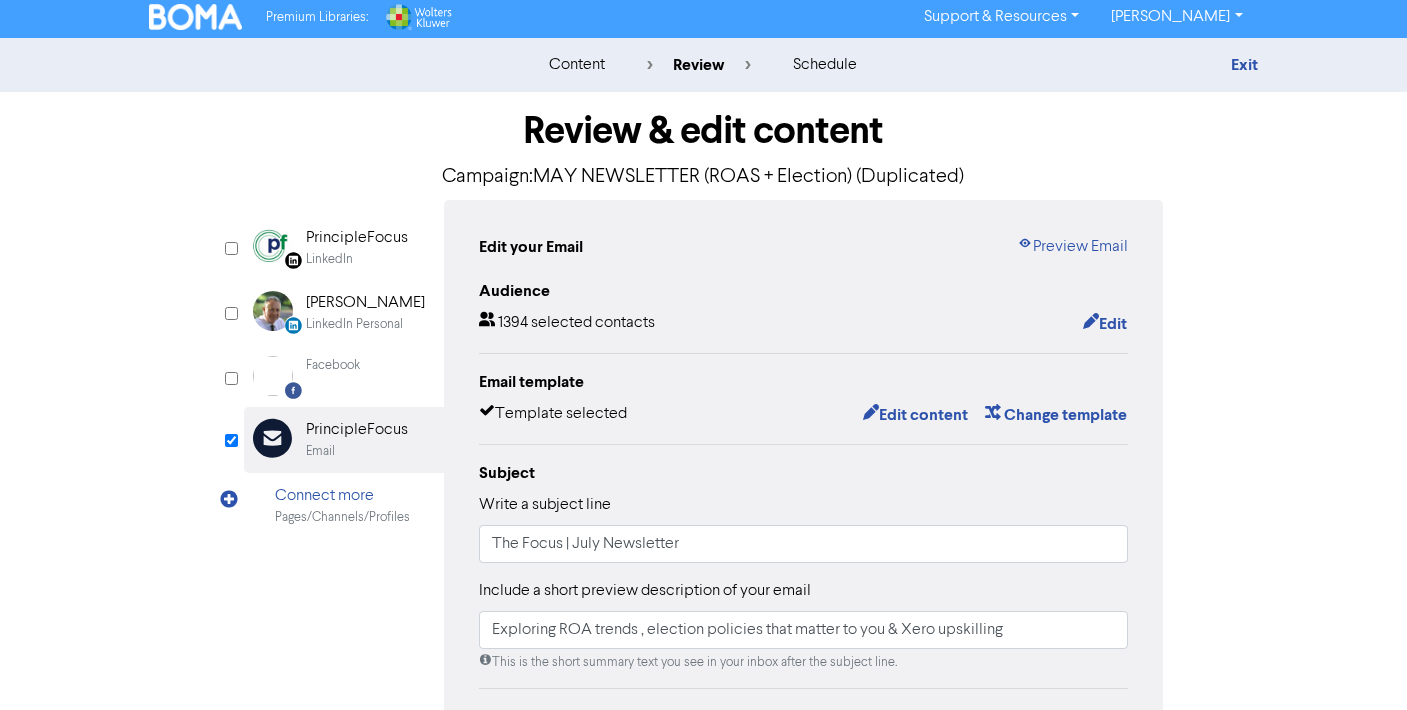 click on "Subject Write a subject line The Focus | July Newsletter Include a short preview description of your email Exploring ROA trends , election policies that matter to you & Xero upskilling  This is the short summary text you see in your inbox after the subject line." at bounding box center [804, 566] 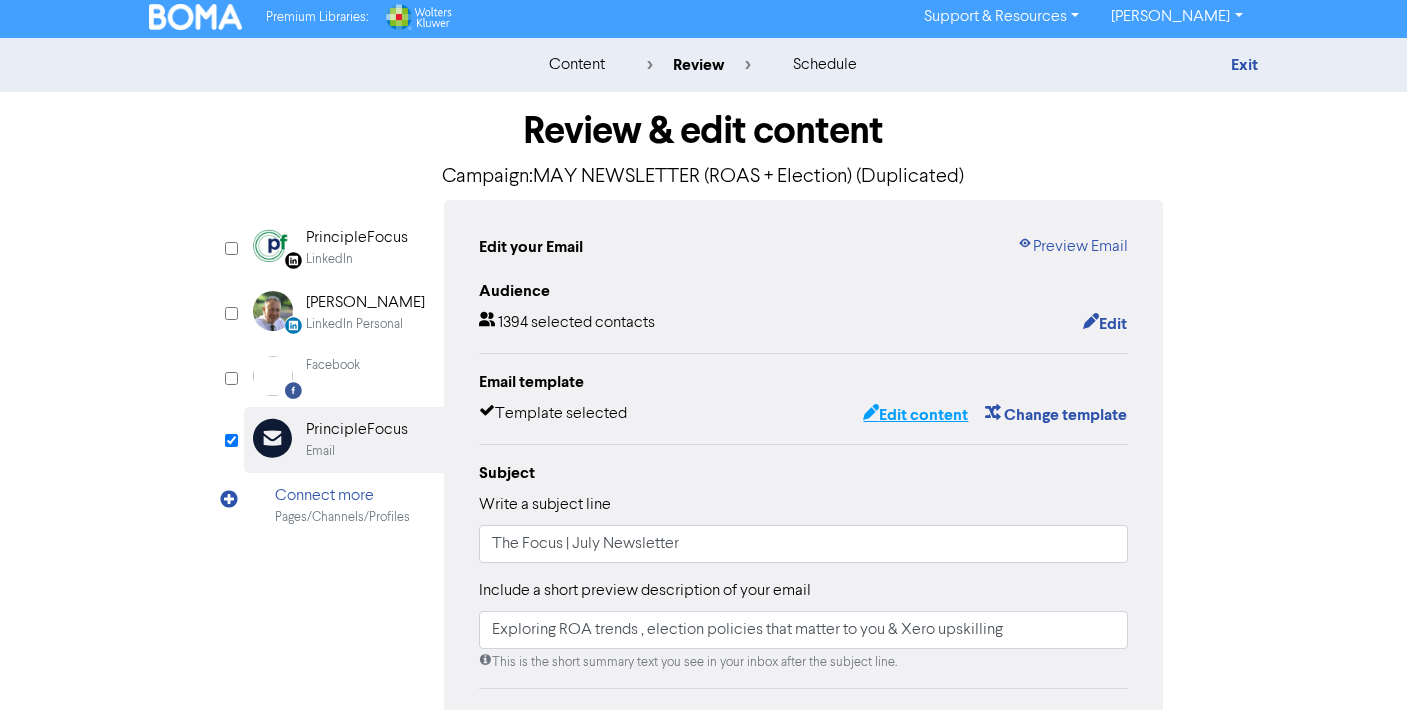 click on "Edit content" at bounding box center [915, 415] 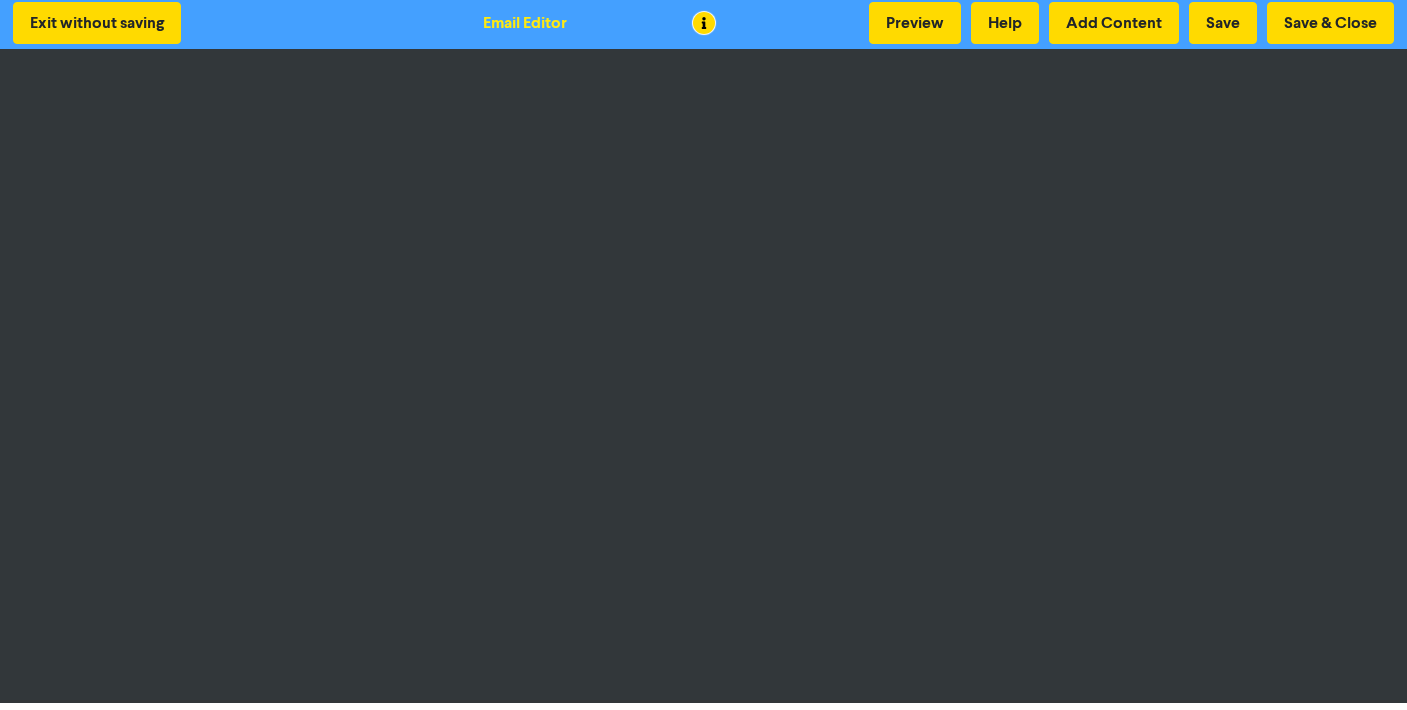 scroll, scrollTop: 4, scrollLeft: 0, axis: vertical 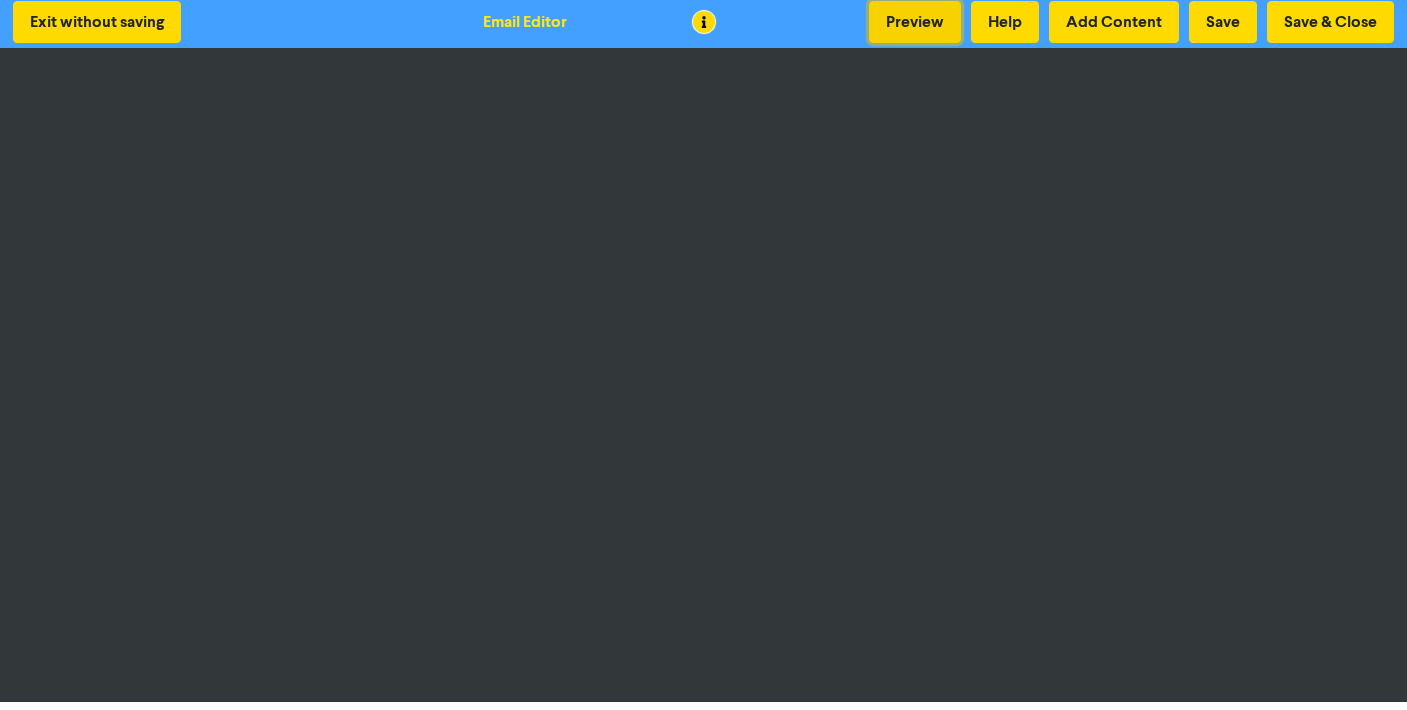 click on "Preview" at bounding box center (915, 22) 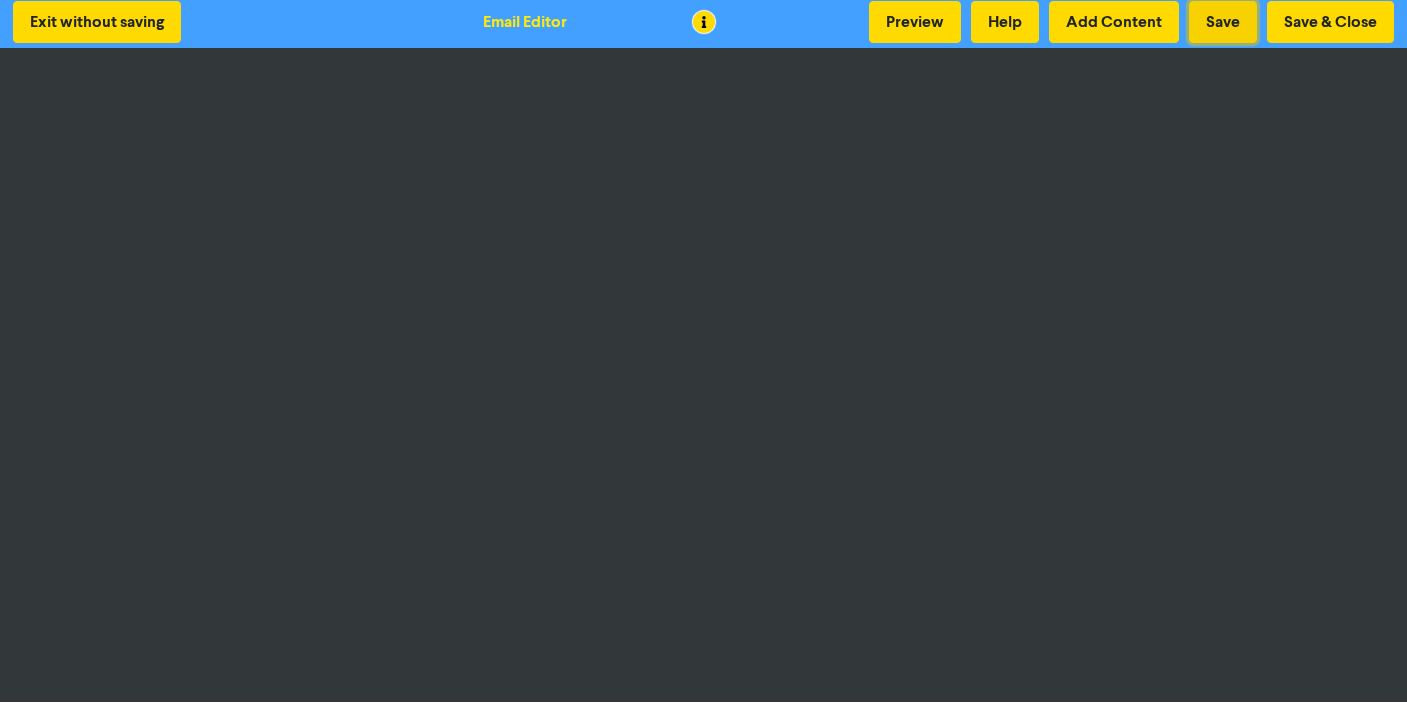 click on "Save" at bounding box center [1223, 22] 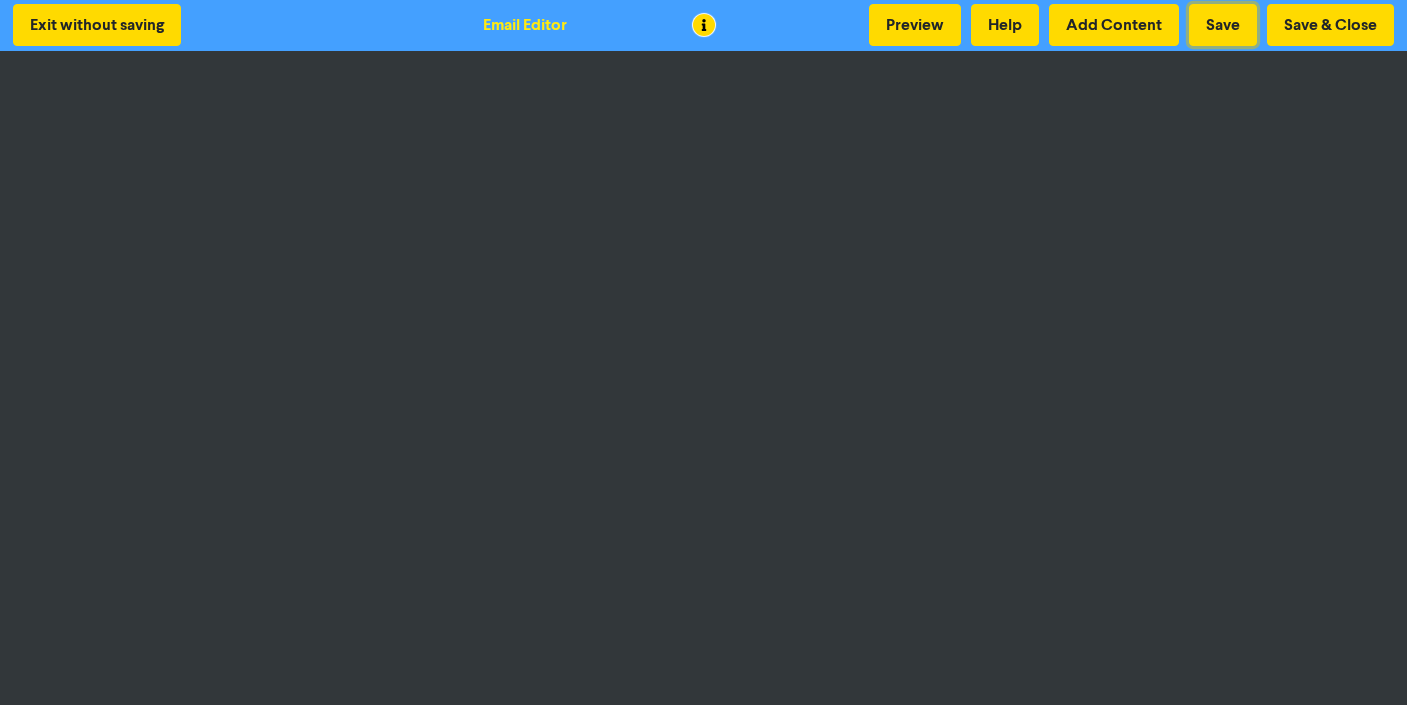 scroll, scrollTop: 0, scrollLeft: 0, axis: both 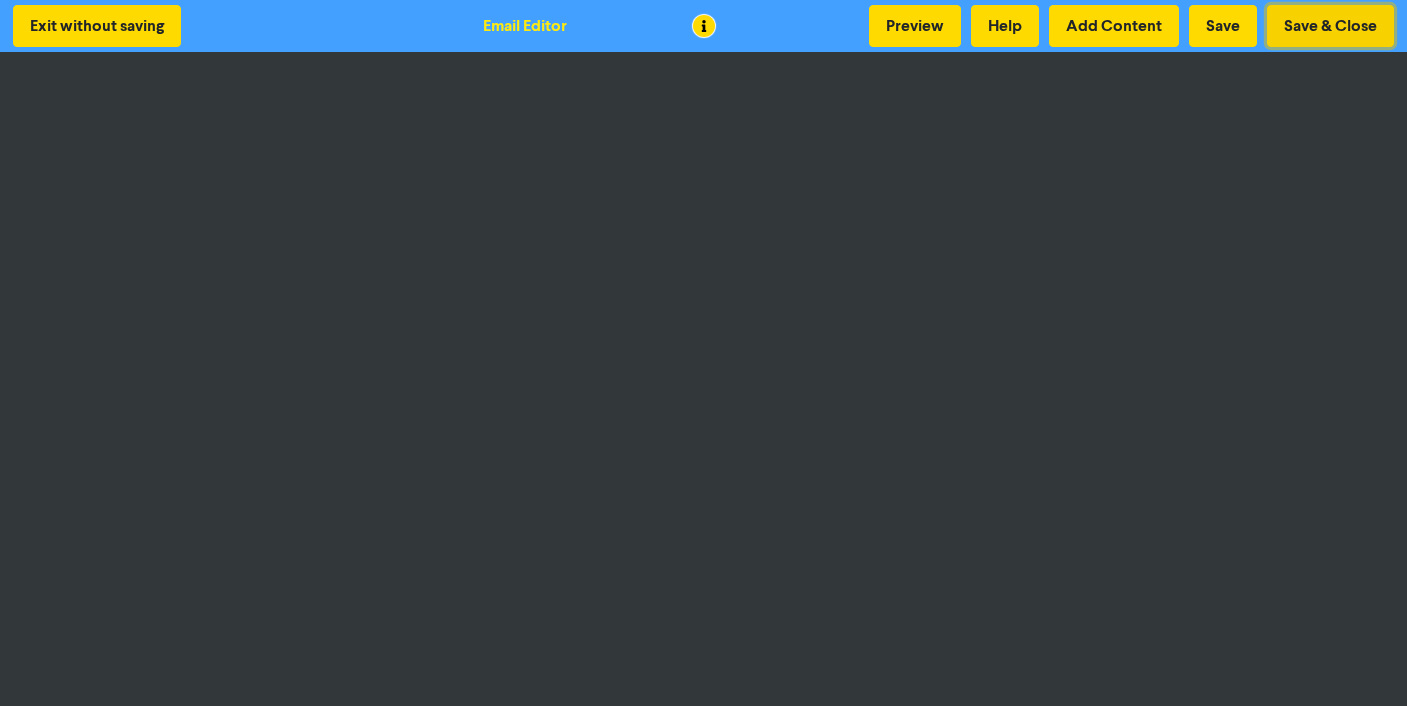 click on "Save & Close" at bounding box center [1330, 26] 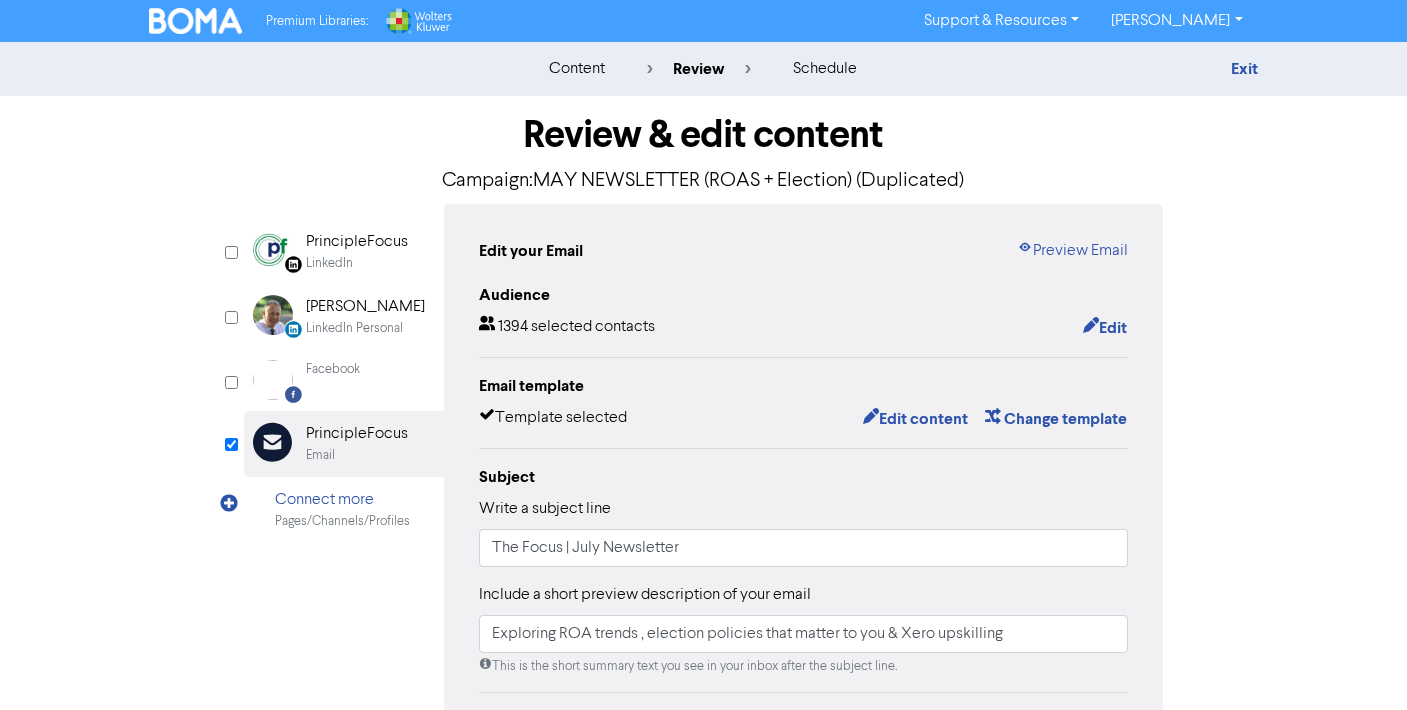 click on "Campaign:  MAY NEWSLETTER   (ROAS + Election) (Duplicated)" at bounding box center (704, 181) 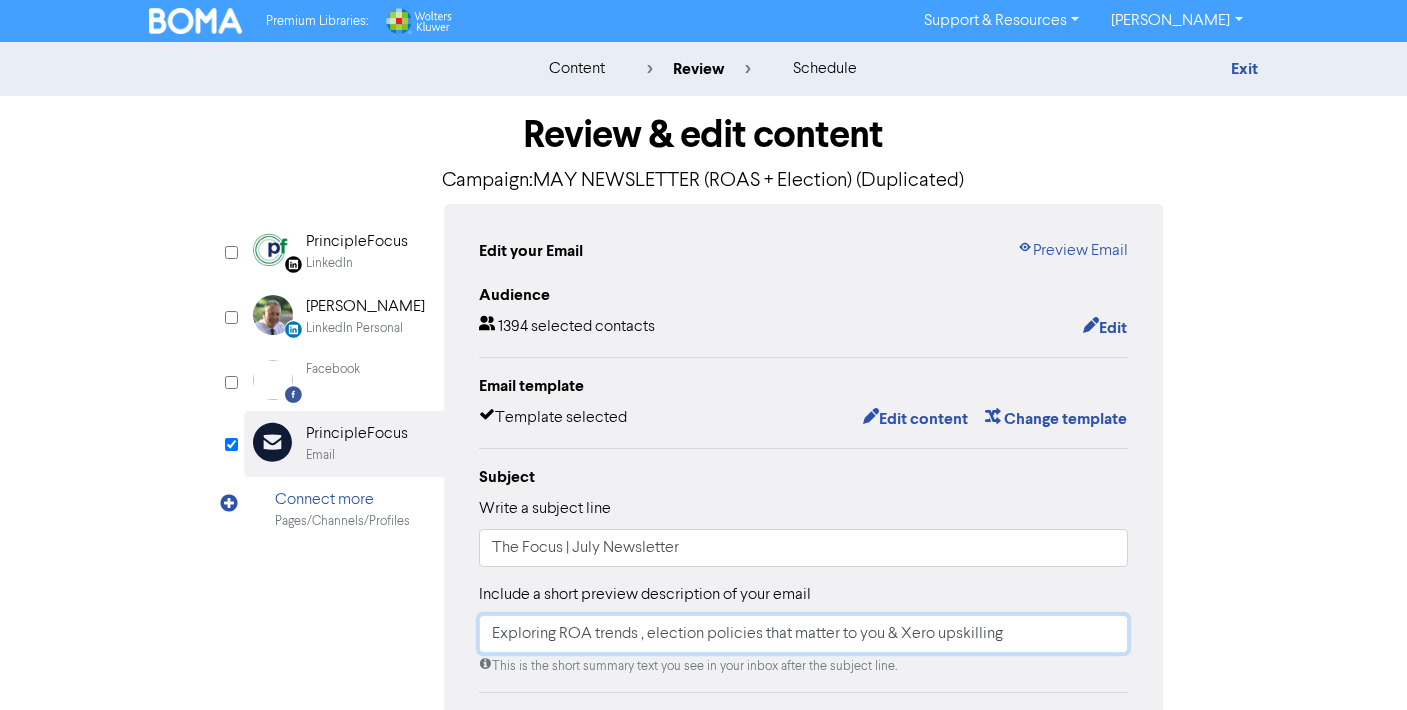 click on "Exploring ROA trends , election policies that matter to you & Xero upskilling" at bounding box center (804, 634) 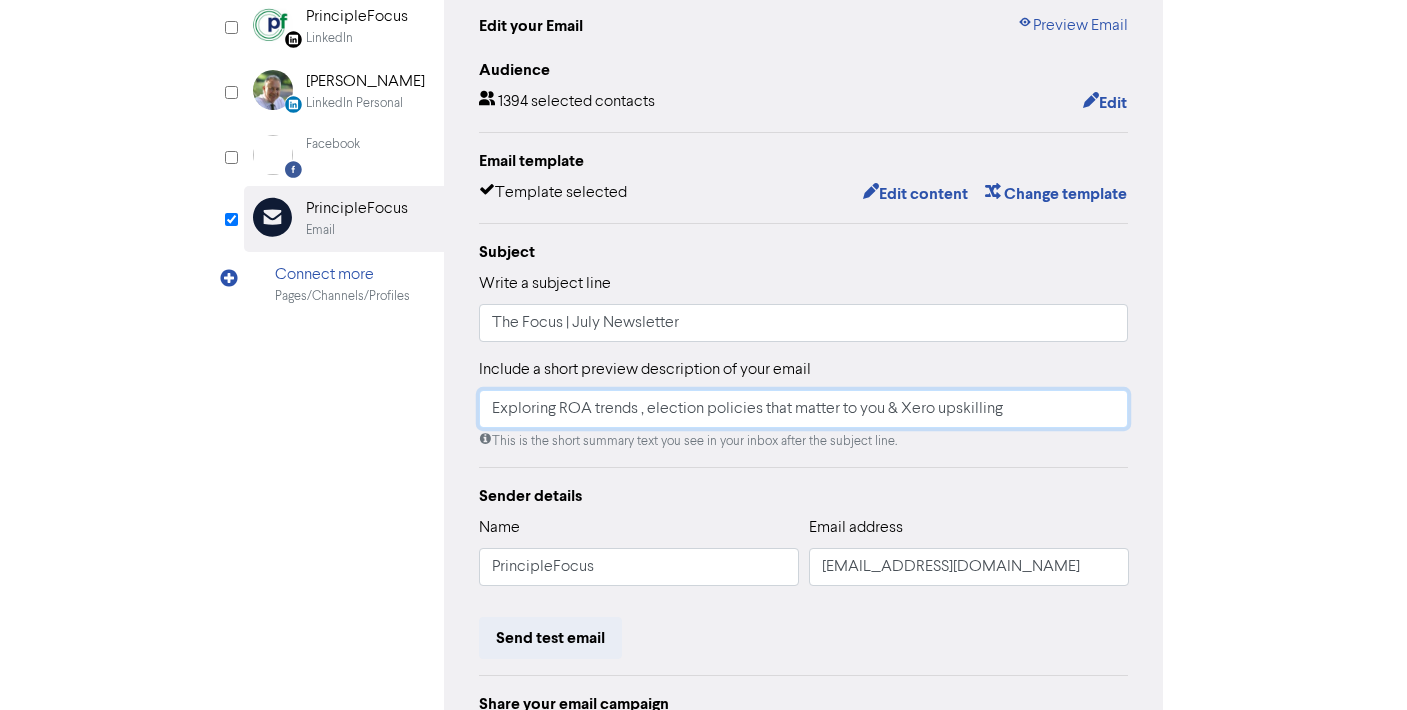 scroll, scrollTop: 136, scrollLeft: 0, axis: vertical 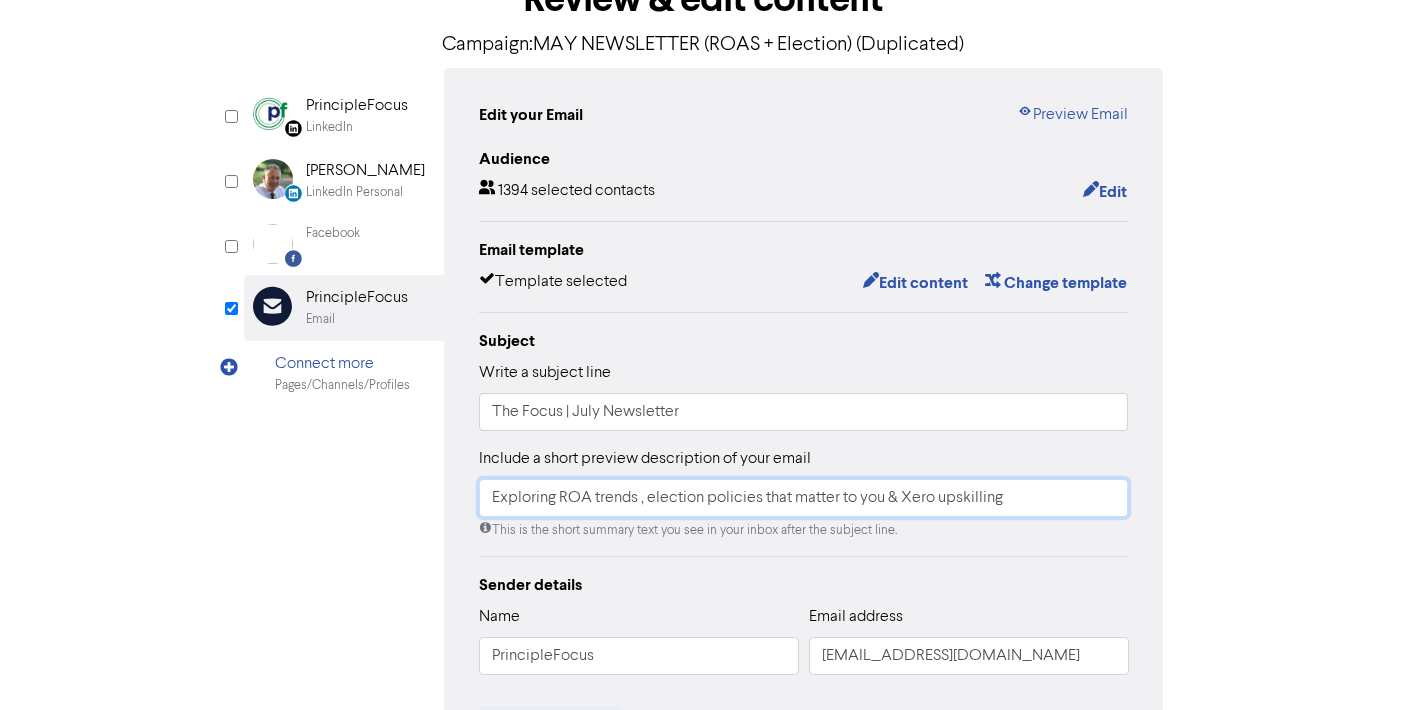 drag, startPoint x: 906, startPoint y: 498, endPoint x: 1028, endPoint y: 492, distance: 122.14745 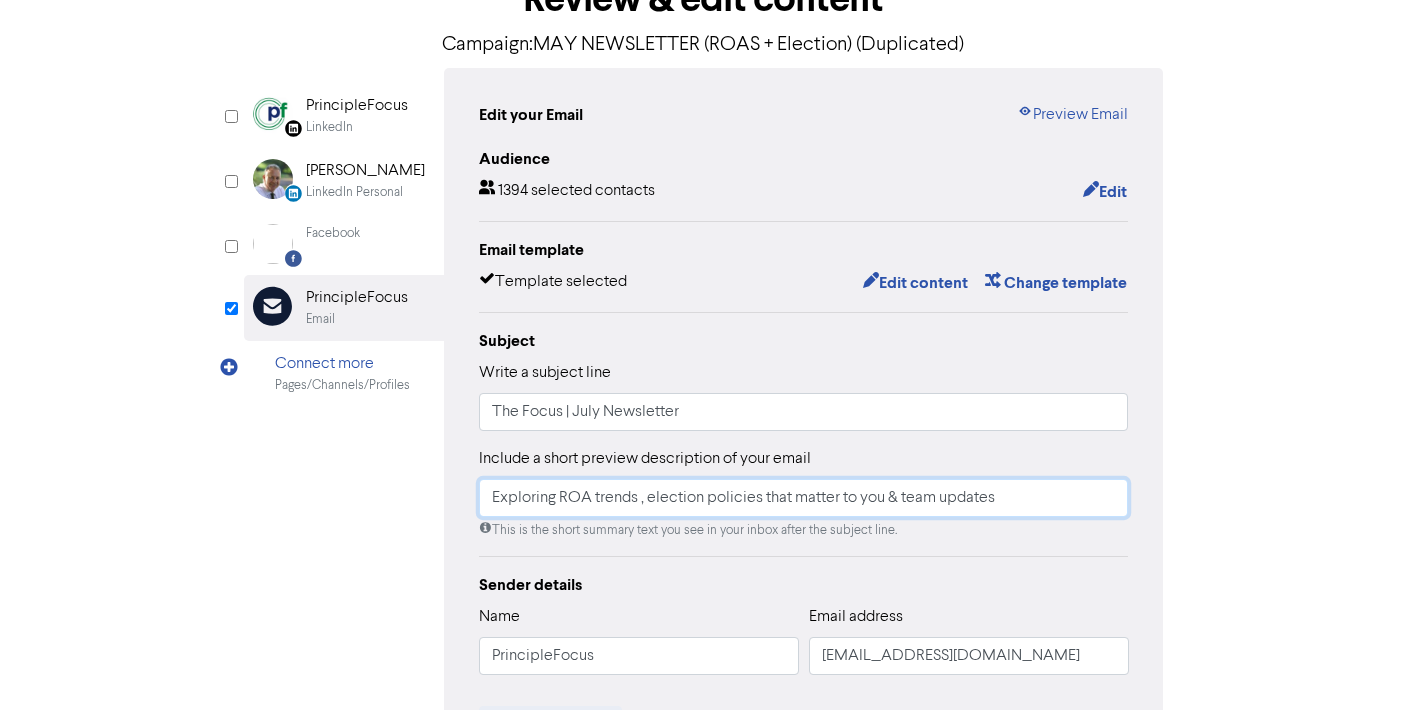 drag, startPoint x: 888, startPoint y: 499, endPoint x: 478, endPoint y: 508, distance: 410.09875 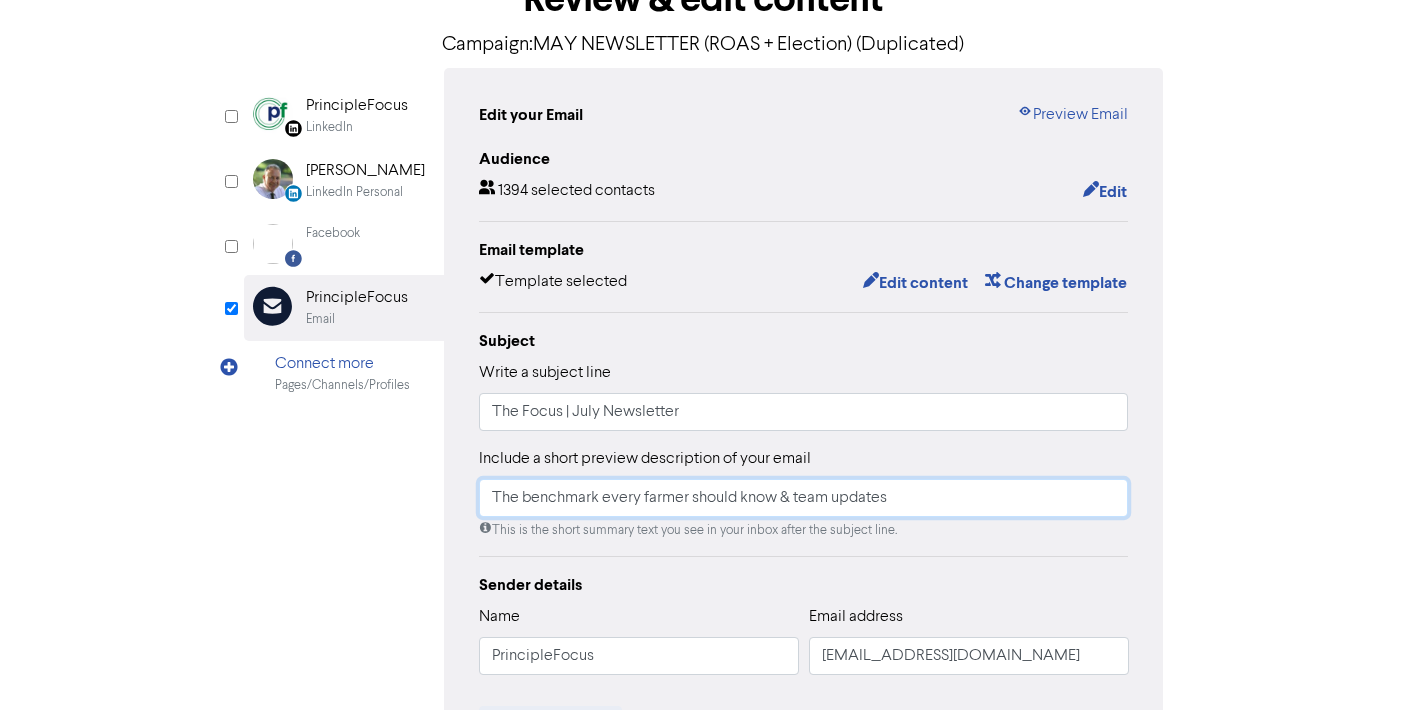 click on "The benchmark every farmer should know & team updates" at bounding box center [804, 498] 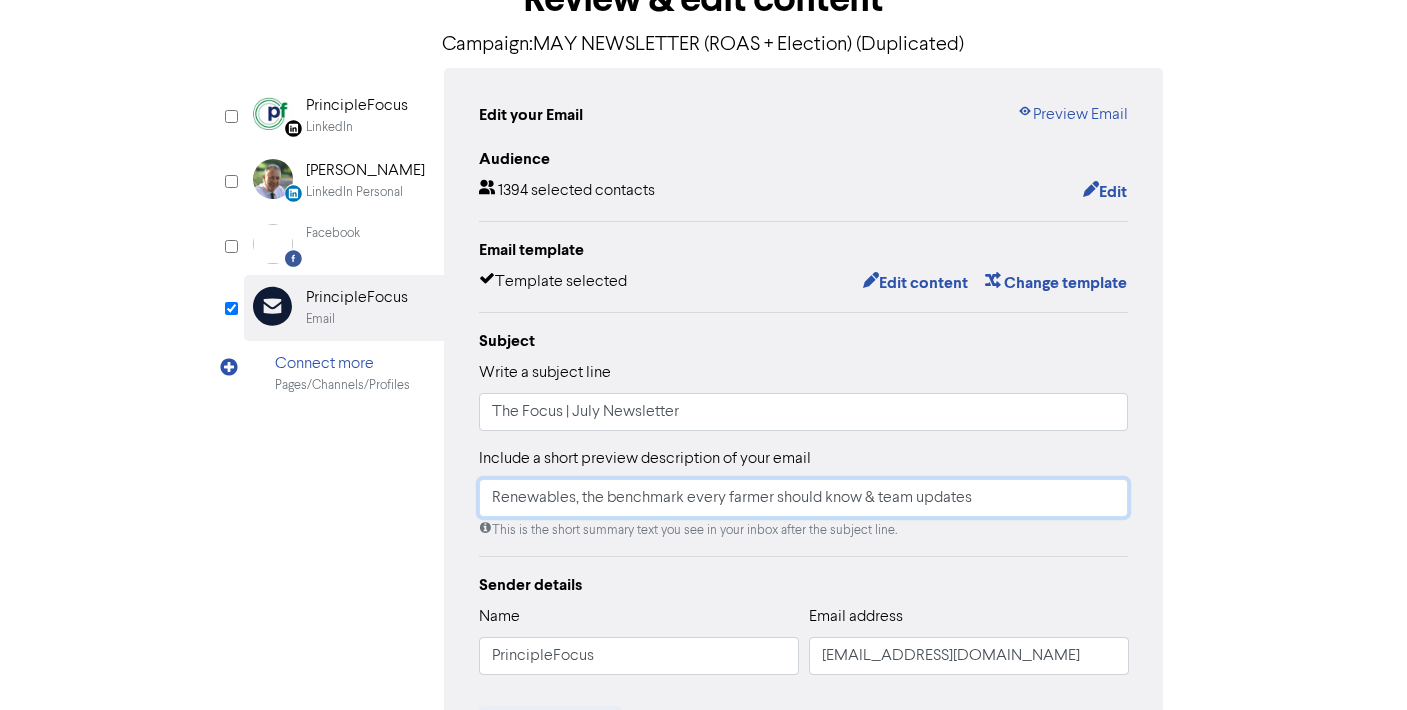 click on "Renewables, the benchmark every farmer should know & team updates" at bounding box center (804, 498) 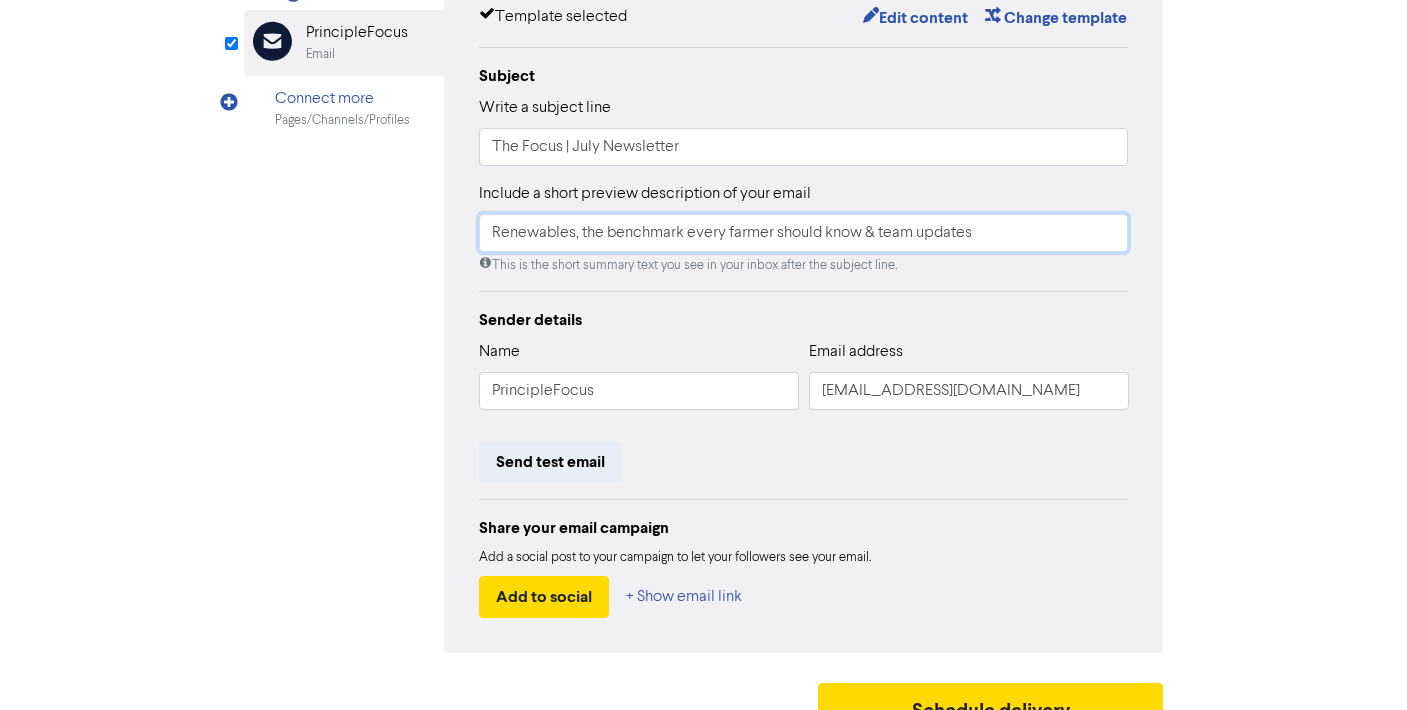 scroll, scrollTop: 411, scrollLeft: 0, axis: vertical 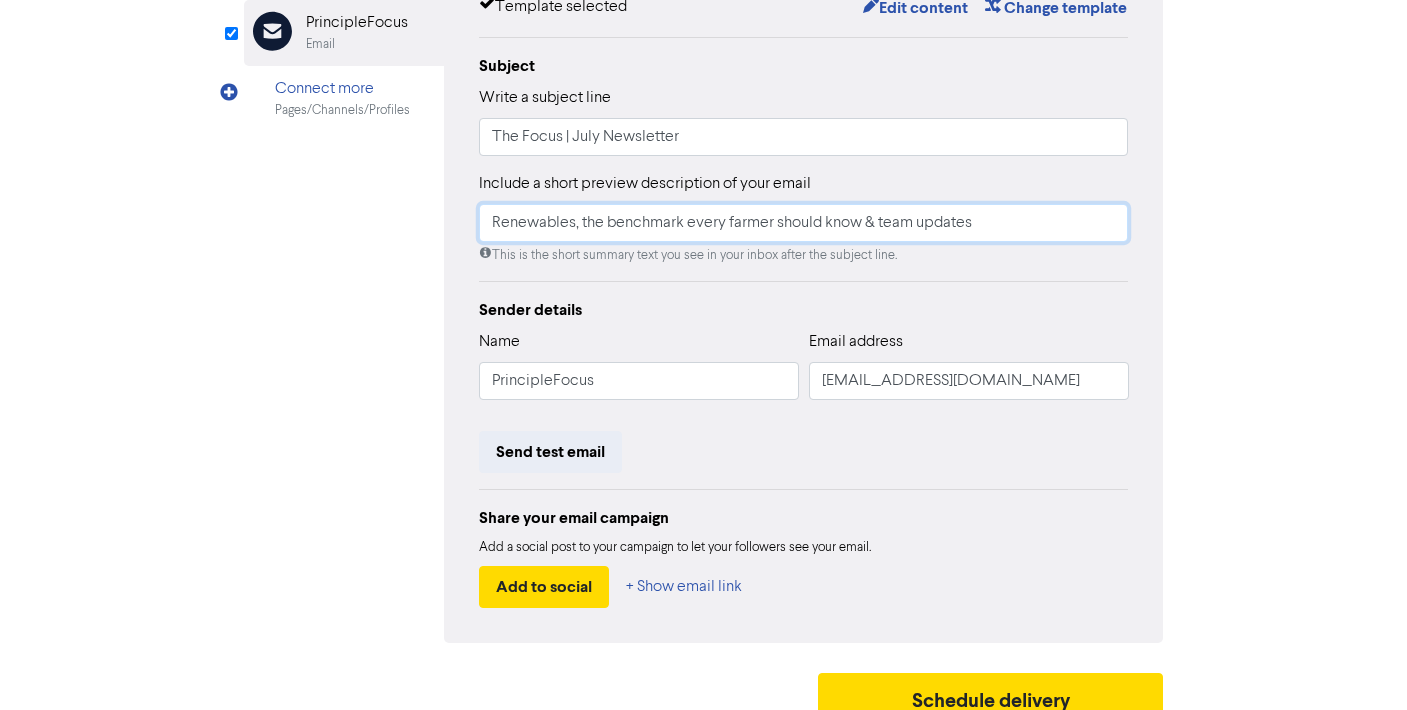 type on "Renewables, the benchmark every farmer should know & team updates" 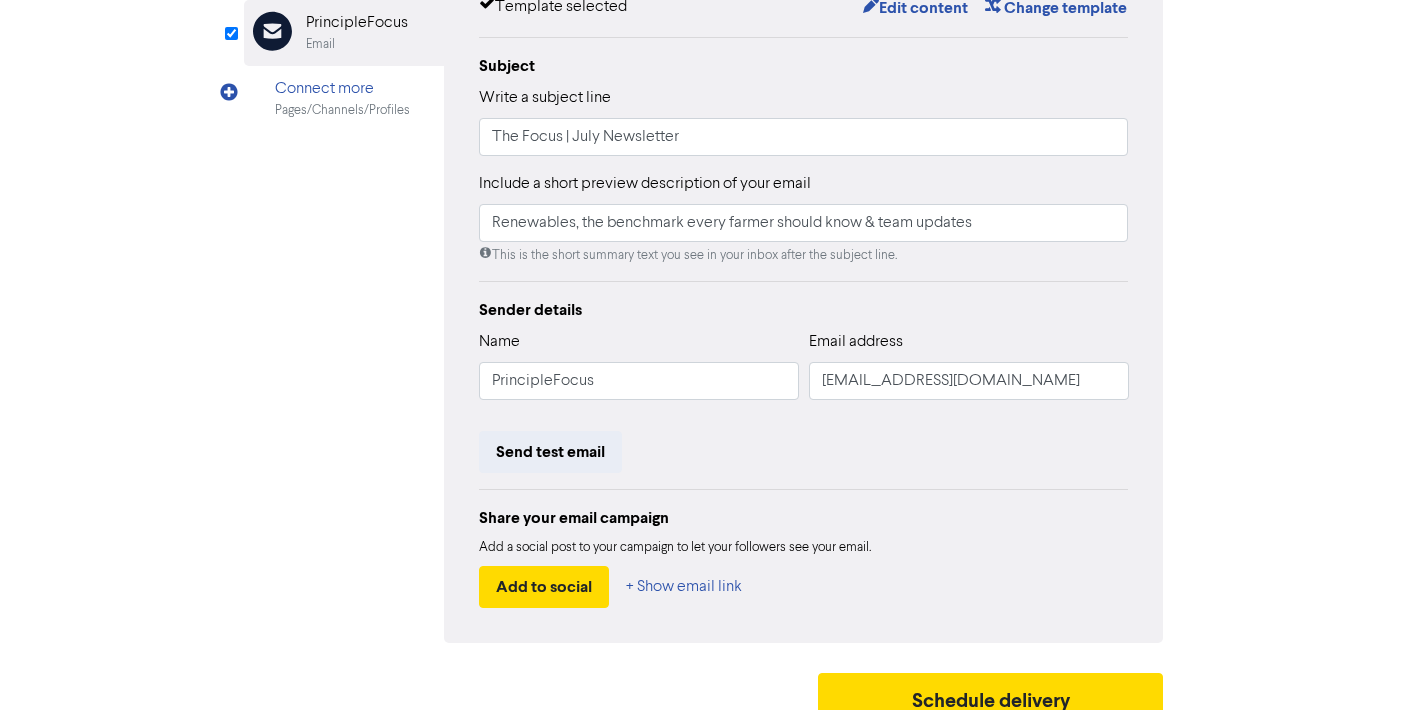 click on "Send test email" at bounding box center (804, 452) 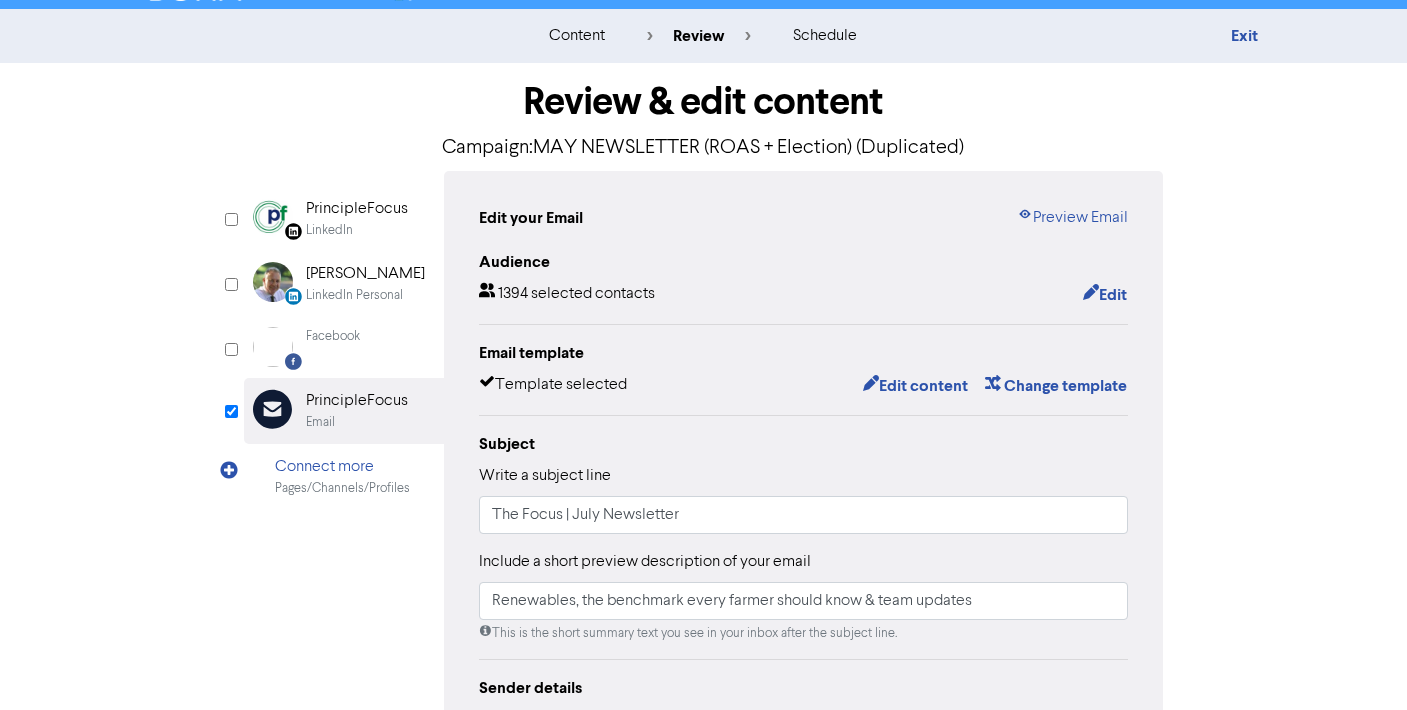 scroll, scrollTop: 0, scrollLeft: 0, axis: both 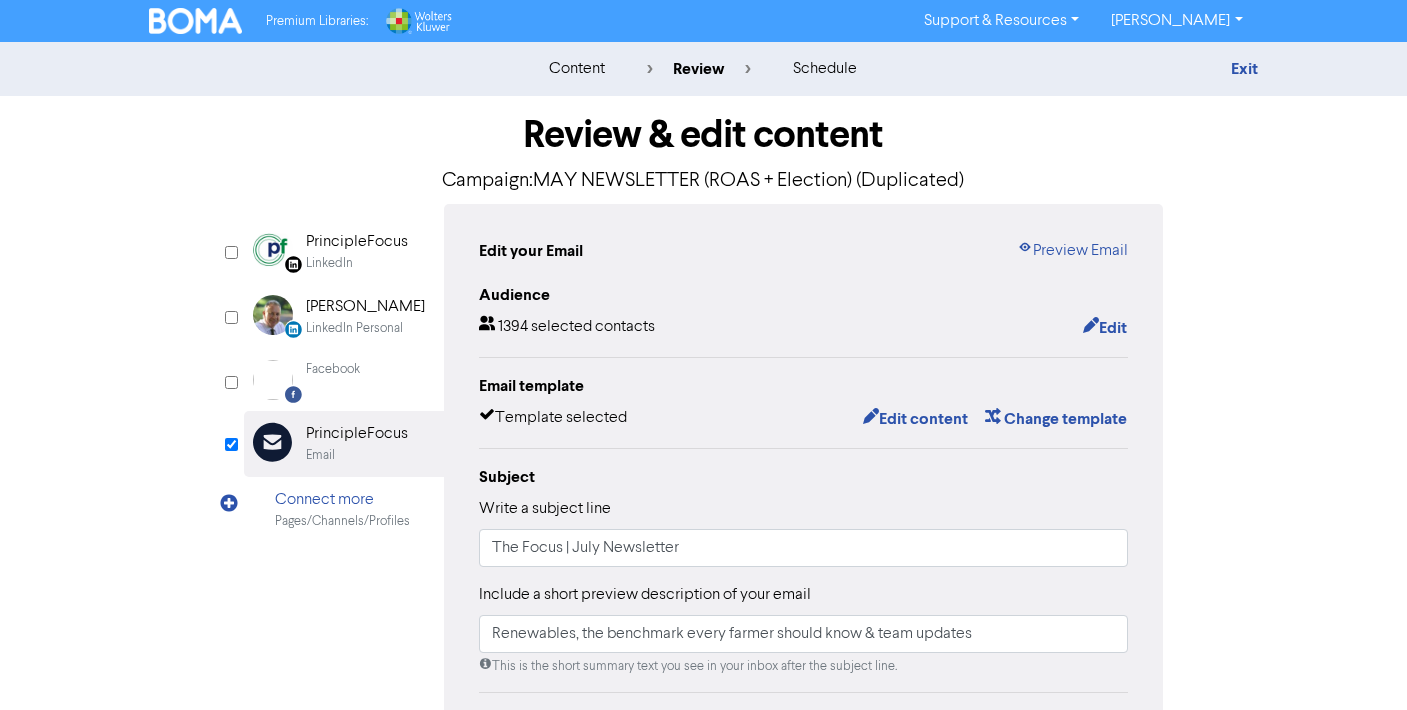 click on "Campaign:  MAY NEWSLETTER   (ROAS + Election) (Duplicated)" at bounding box center (704, 181) 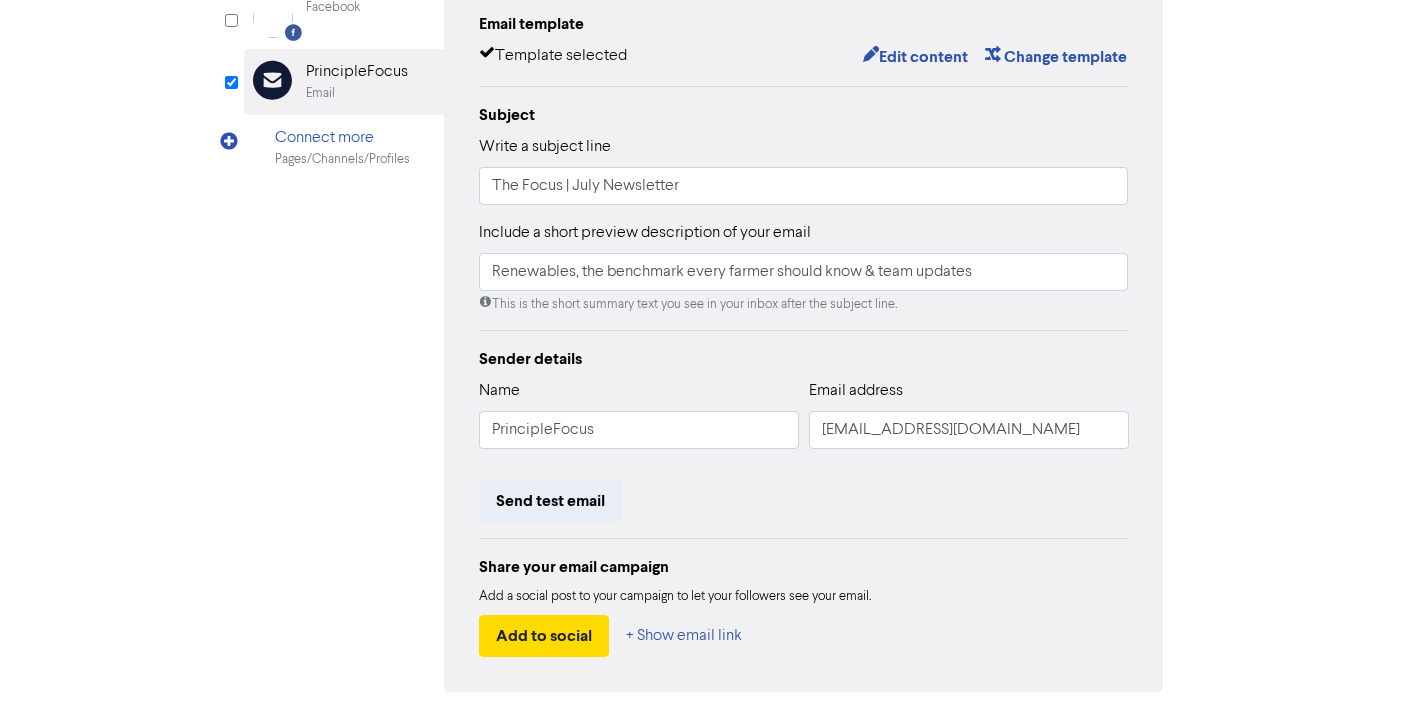 scroll, scrollTop: 434, scrollLeft: 0, axis: vertical 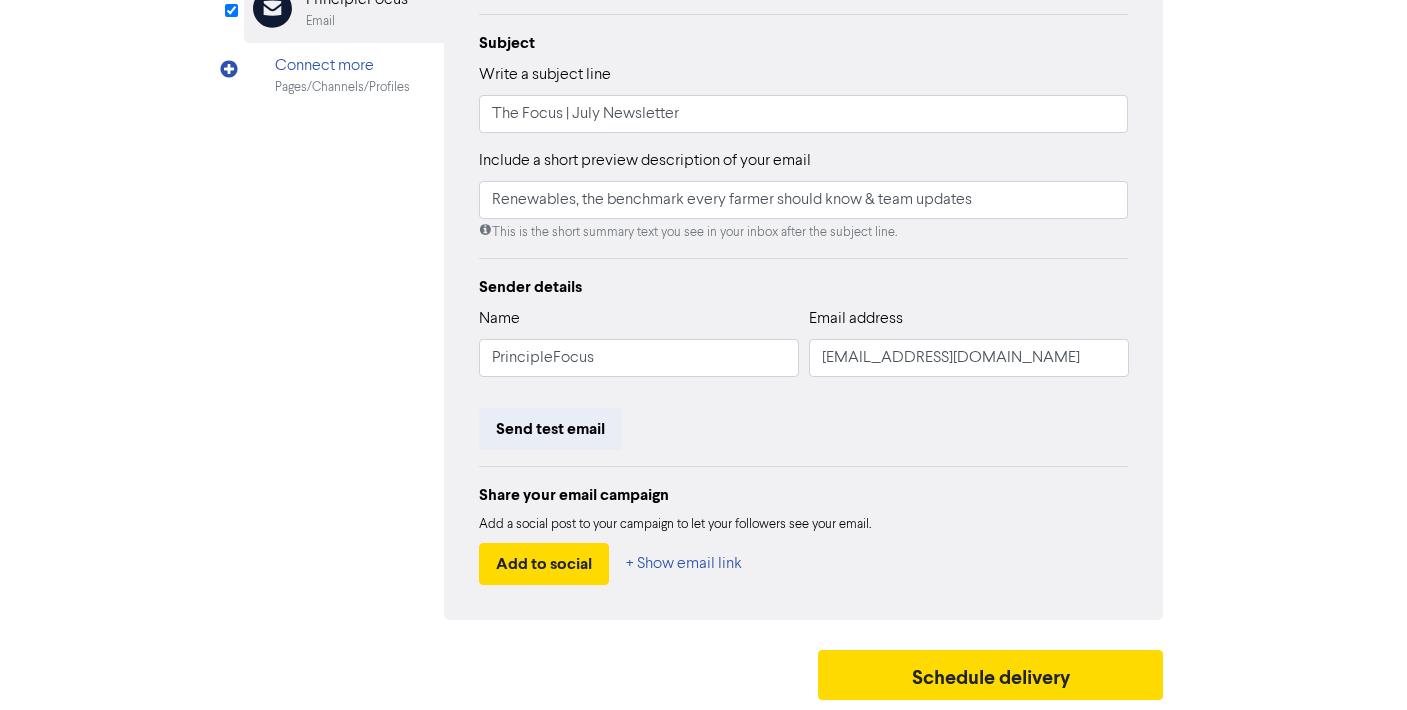 click on "Add to social + Show email link" at bounding box center (804, 564) 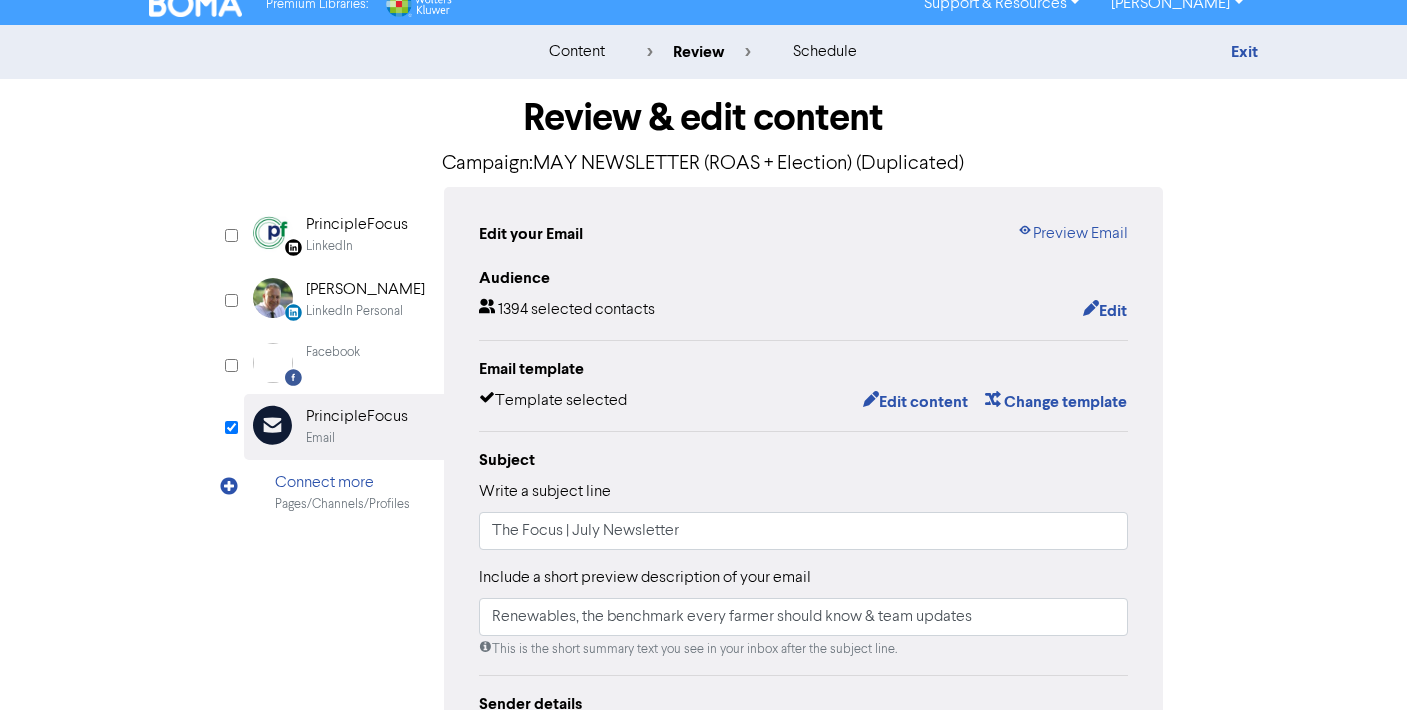 scroll, scrollTop: 0, scrollLeft: 0, axis: both 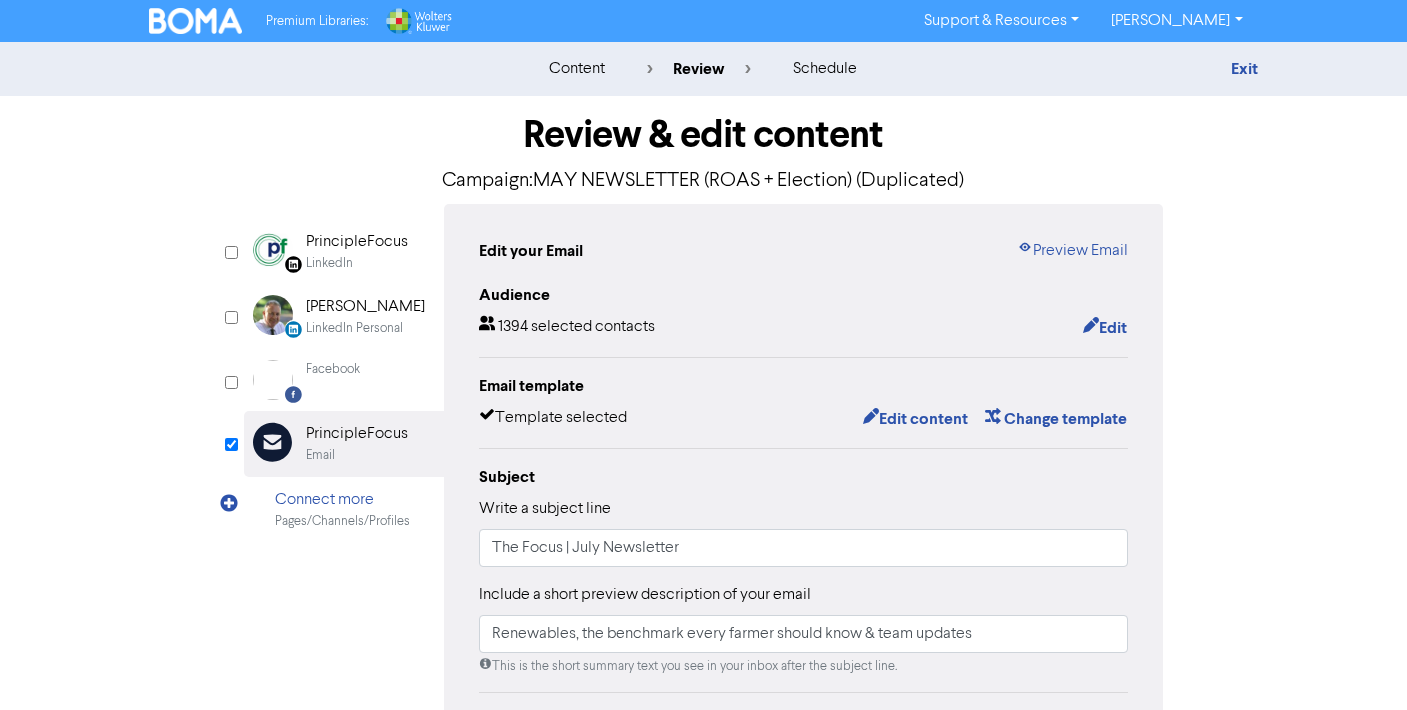 click on "1394 selected contacts" at bounding box center [567, 328] 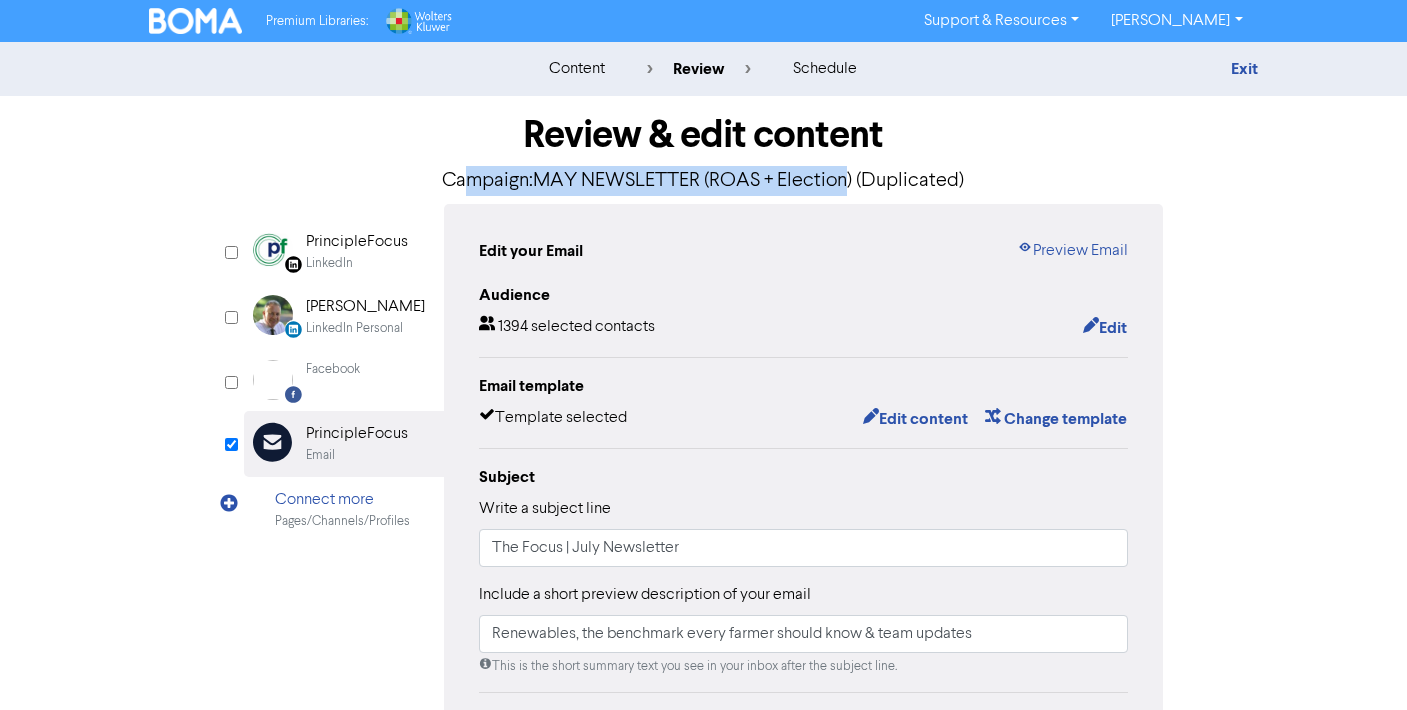 drag, startPoint x: 466, startPoint y: 179, endPoint x: 846, endPoint y: 174, distance: 380.0329 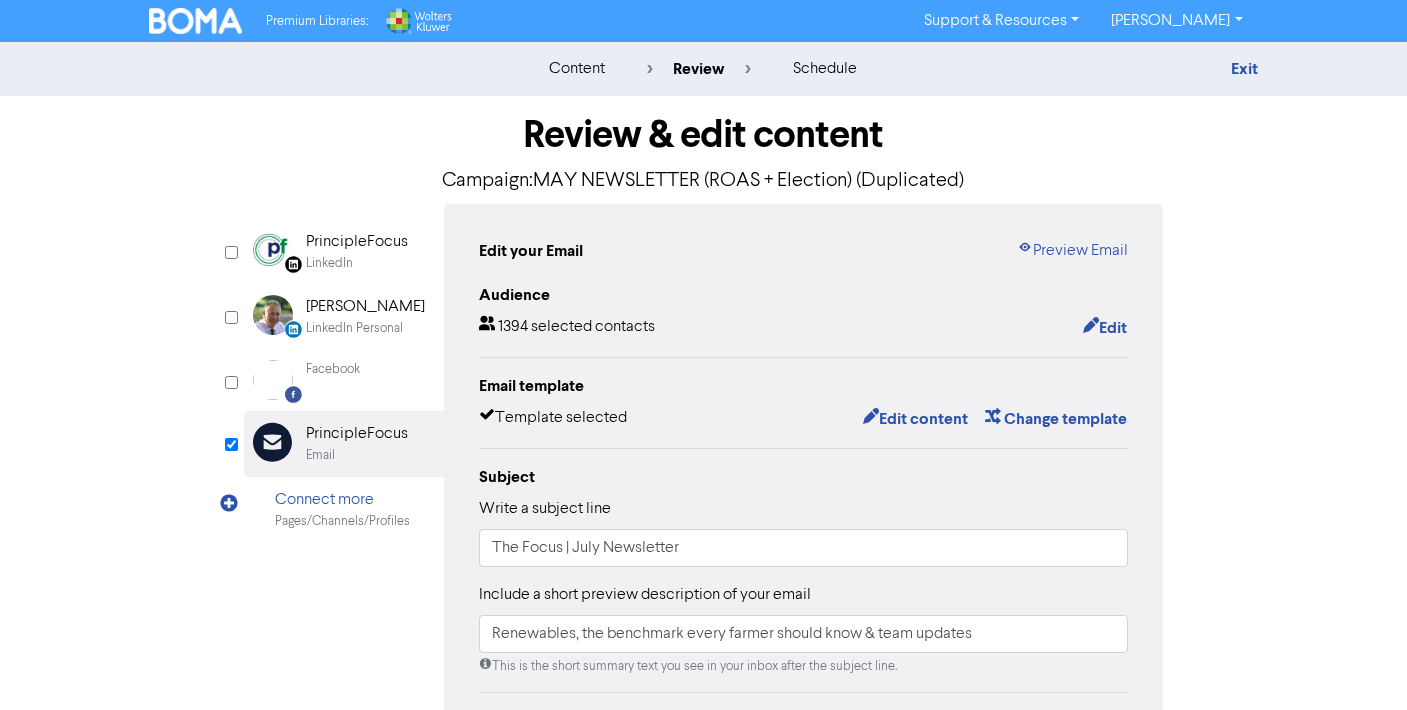 click on "Campaign:  MAY NEWSLETTER   (ROAS + Election) (Duplicated)" at bounding box center [704, 181] 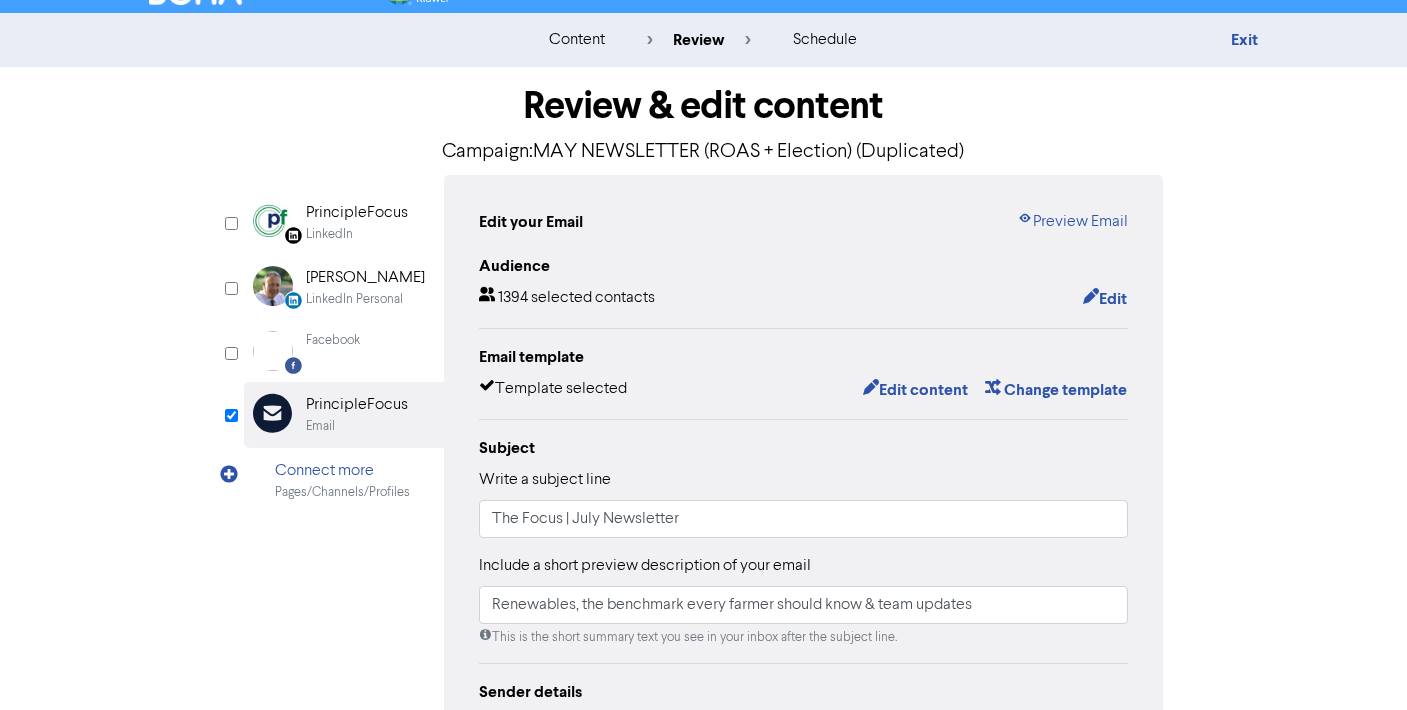 scroll, scrollTop: 0, scrollLeft: 0, axis: both 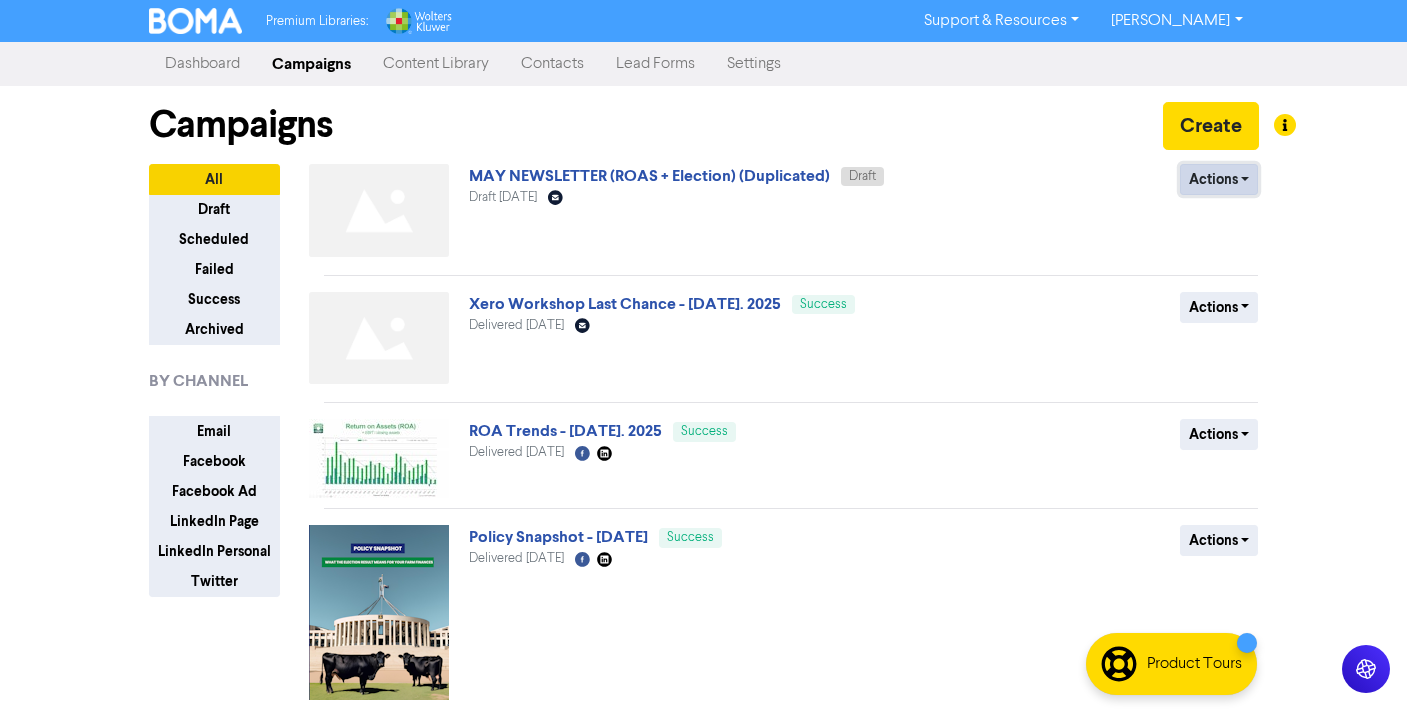 click on "Actions" at bounding box center [1219, 179] 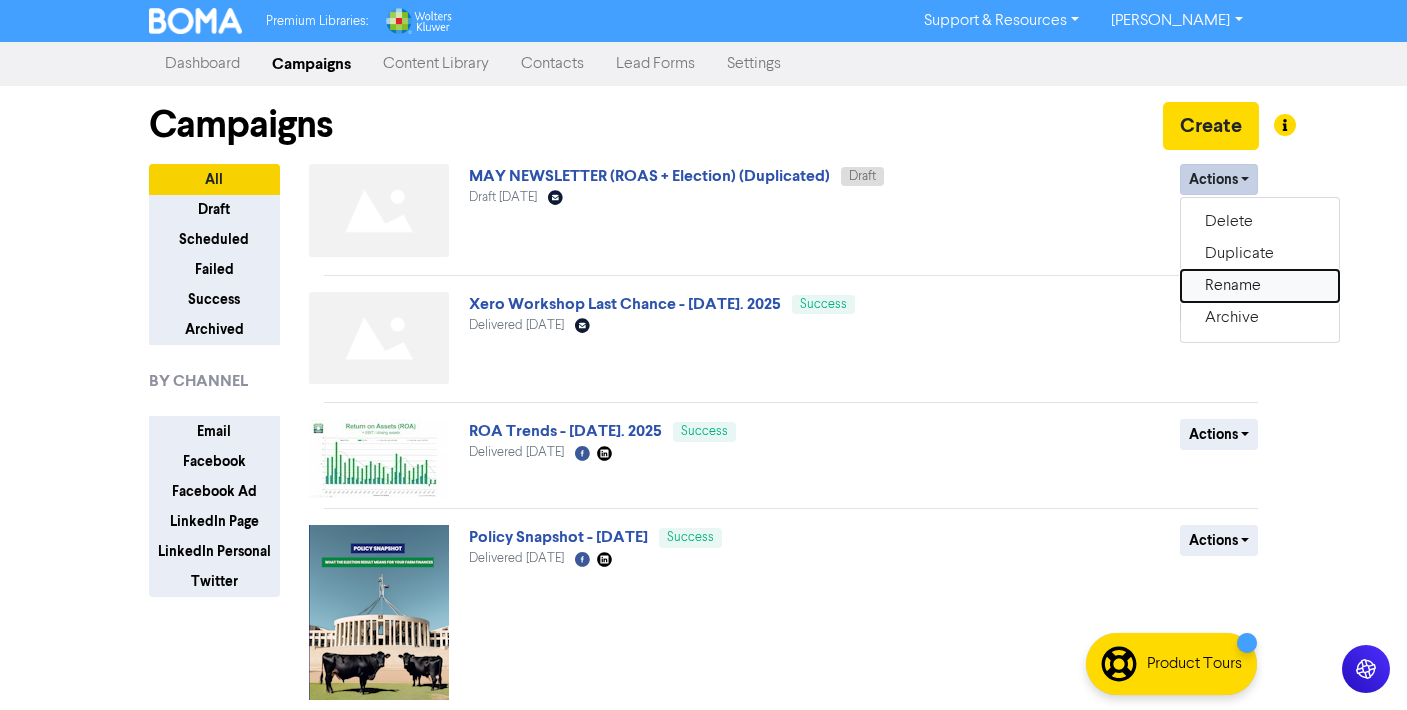 click on "Rename" at bounding box center (1260, 286) 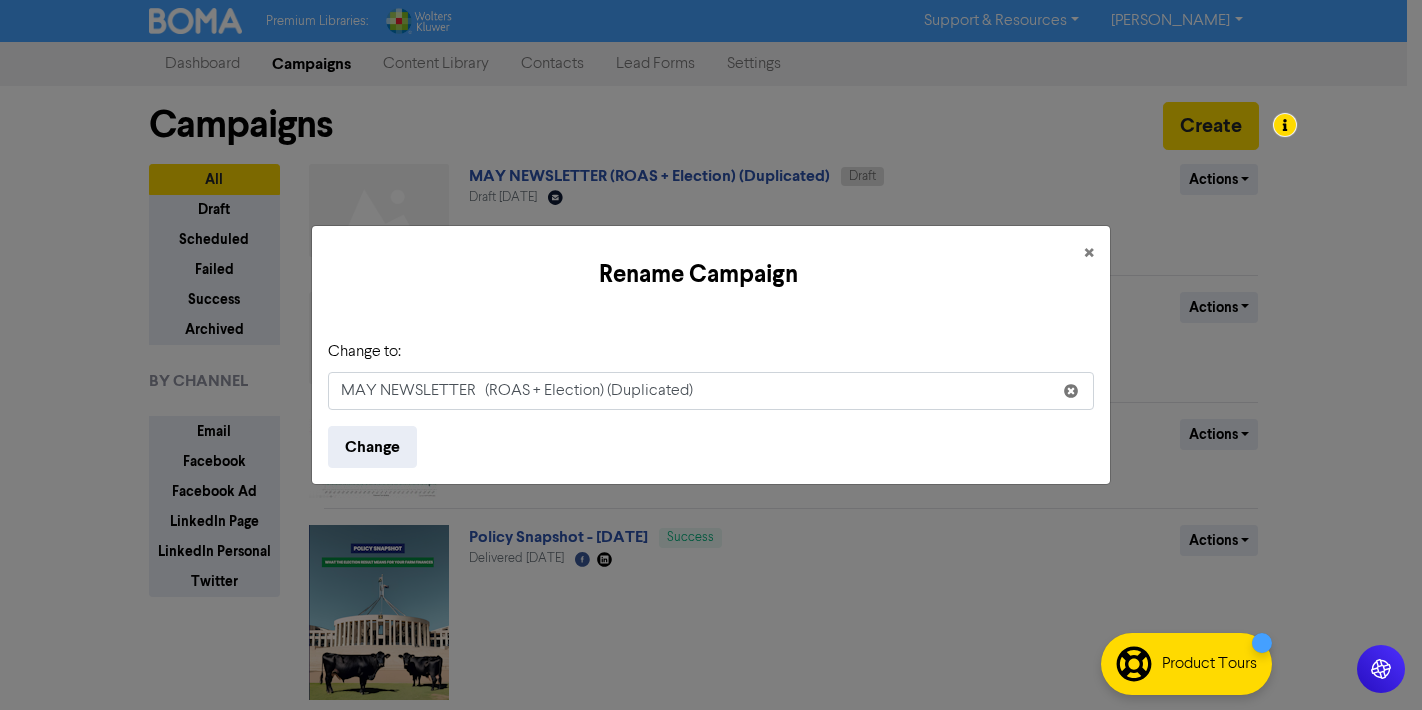 drag, startPoint x: 378, startPoint y: 394, endPoint x: 329, endPoint y: 388, distance: 49.365982 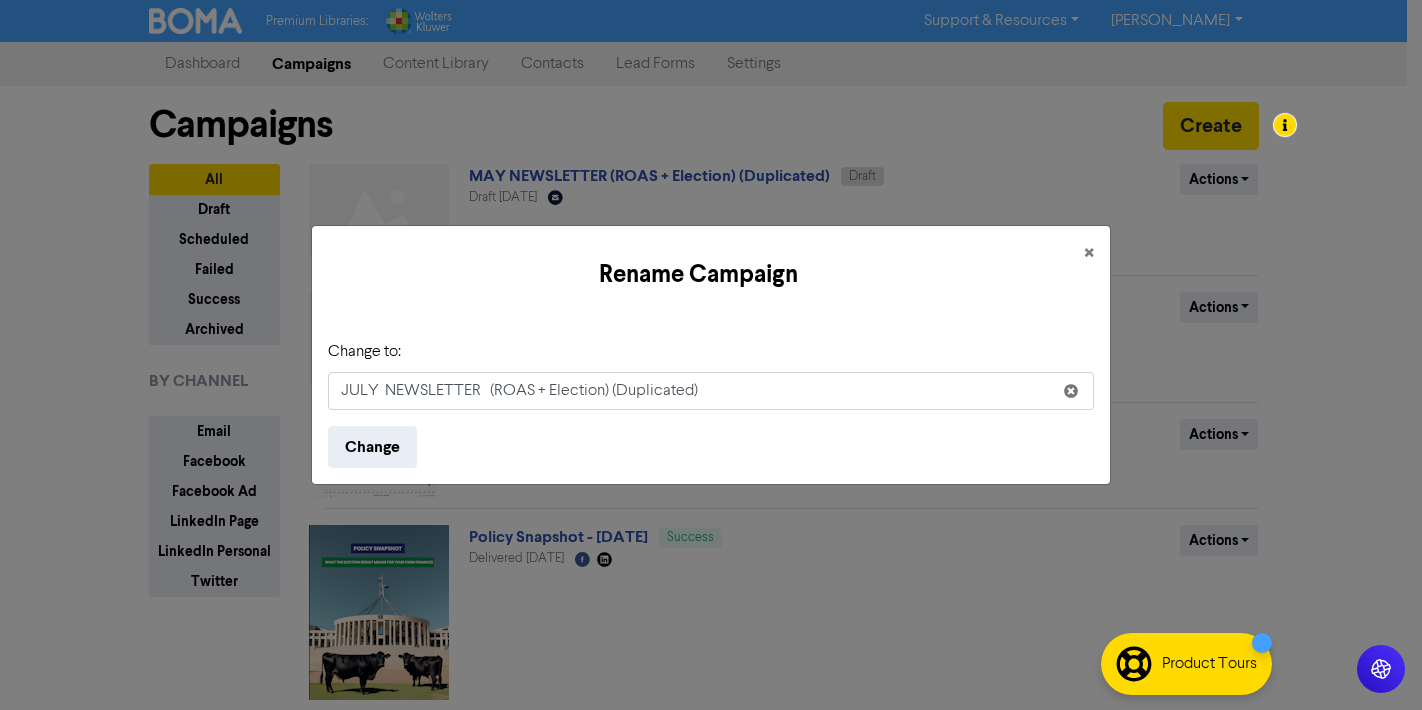 drag, startPoint x: 535, startPoint y: 392, endPoint x: 493, endPoint y: 394, distance: 42.047592 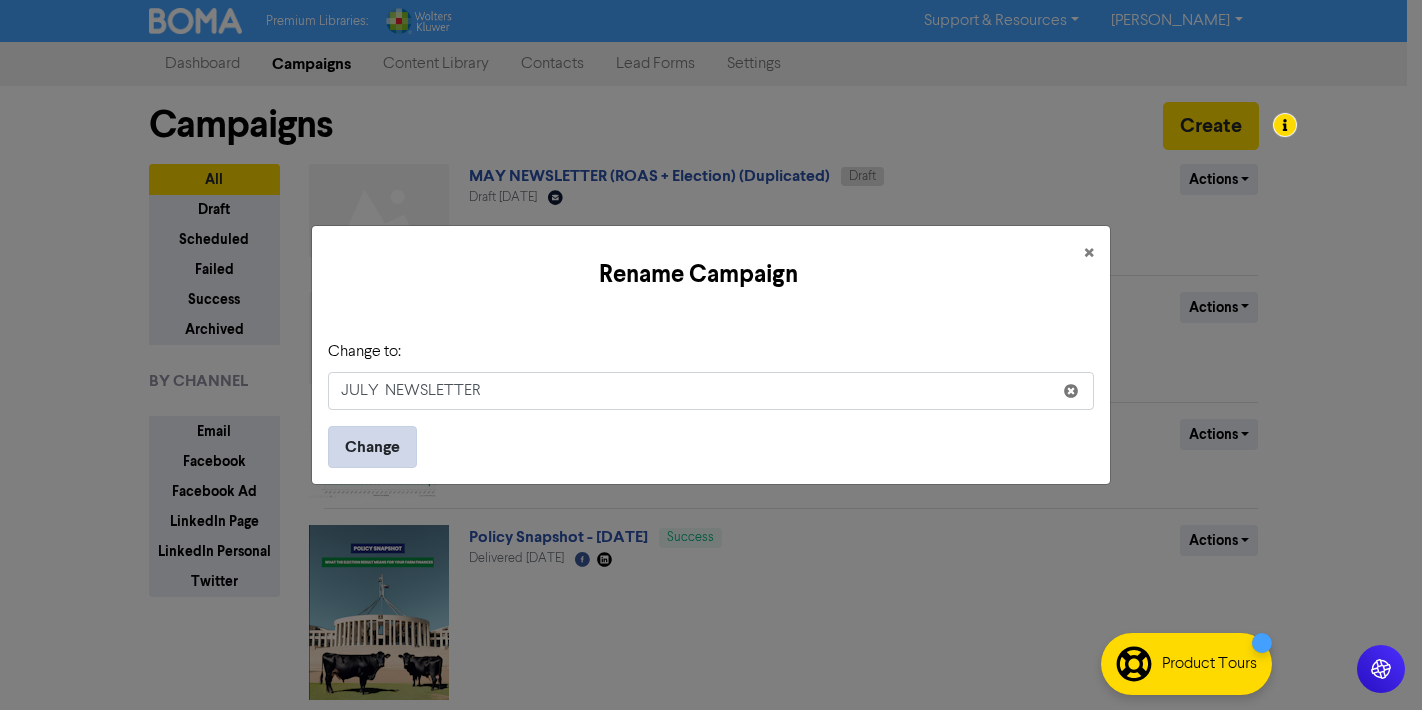 type on "JULY  NEWSLETTER" 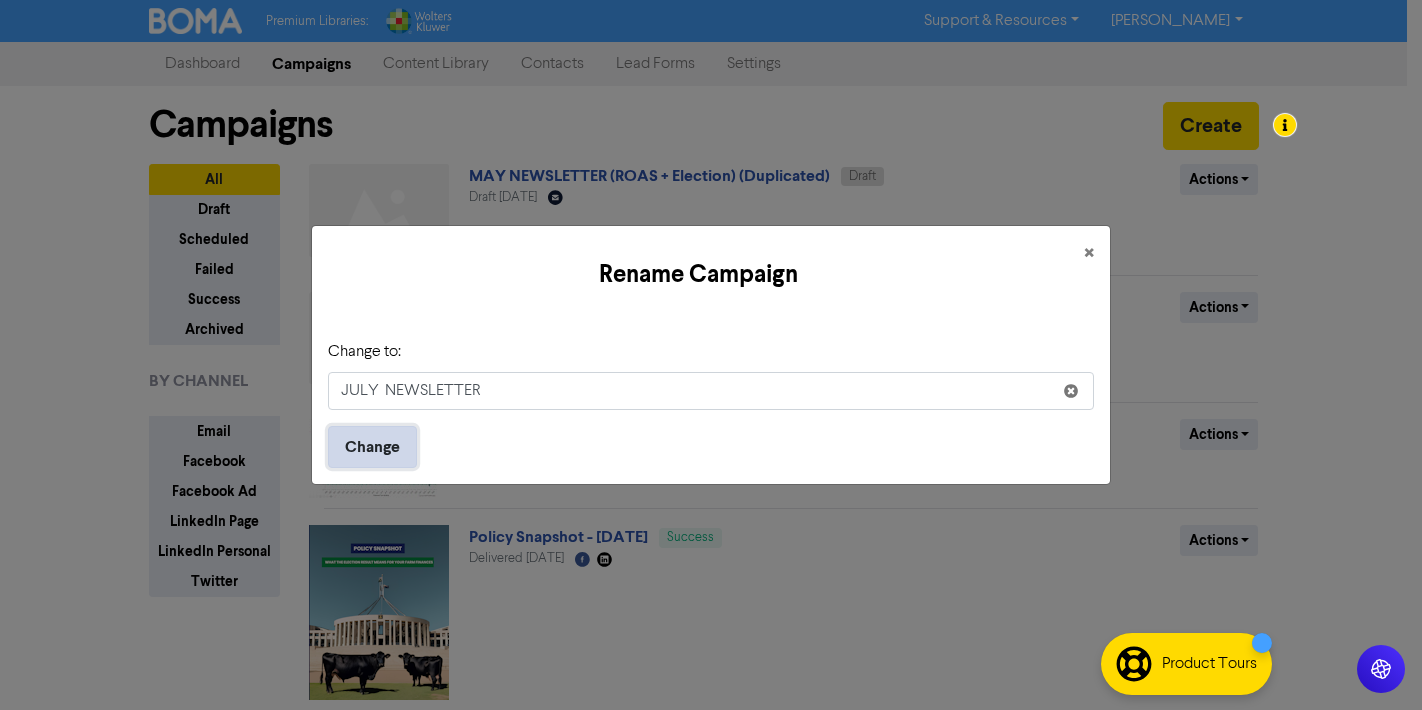 click on "Change" at bounding box center [372, 447] 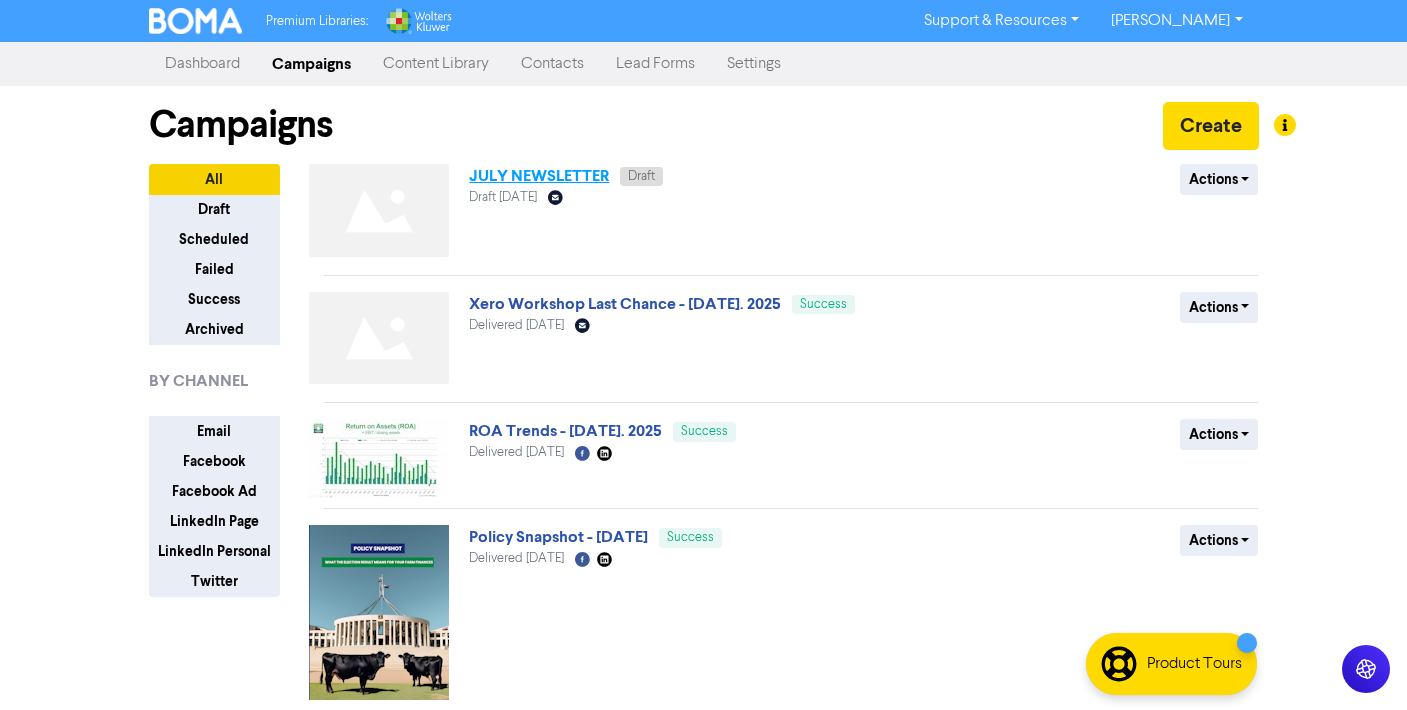 click on "JULY  NEWSLETTER" at bounding box center [539, 176] 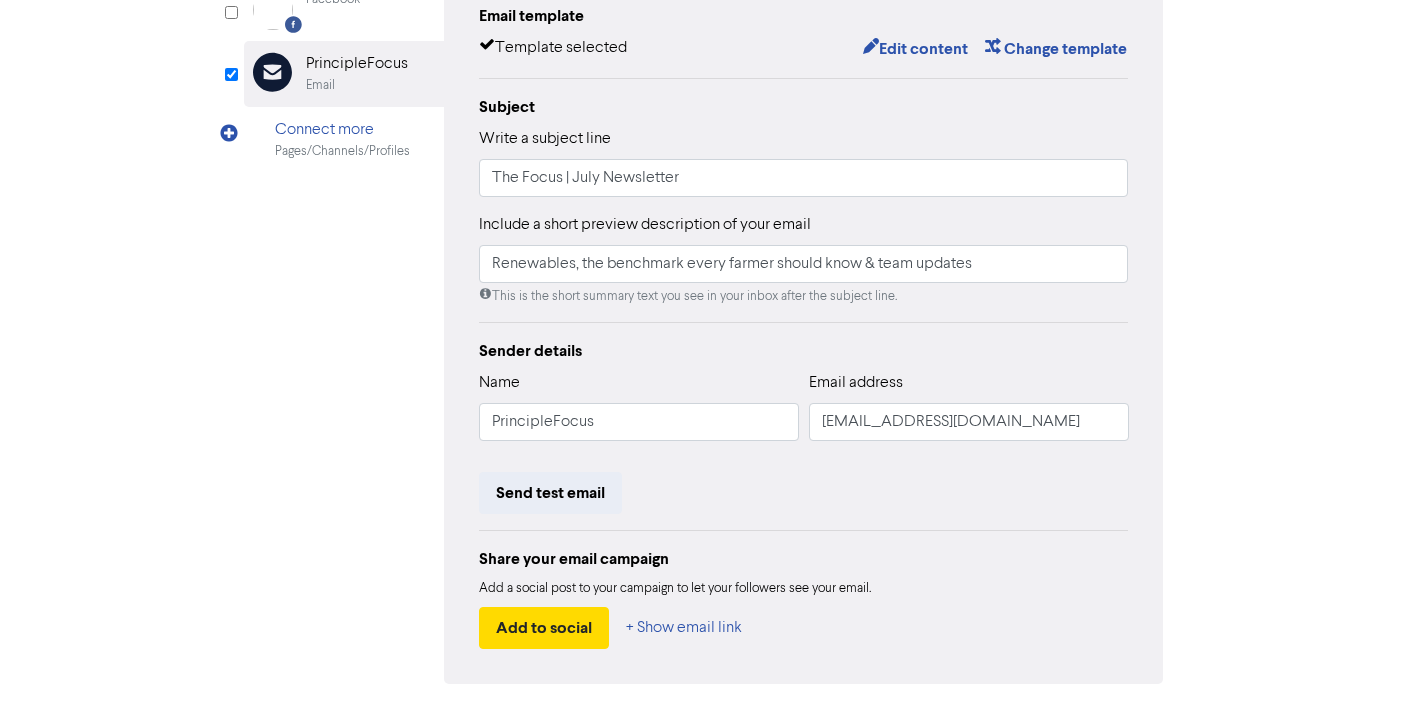 scroll, scrollTop: 434, scrollLeft: 0, axis: vertical 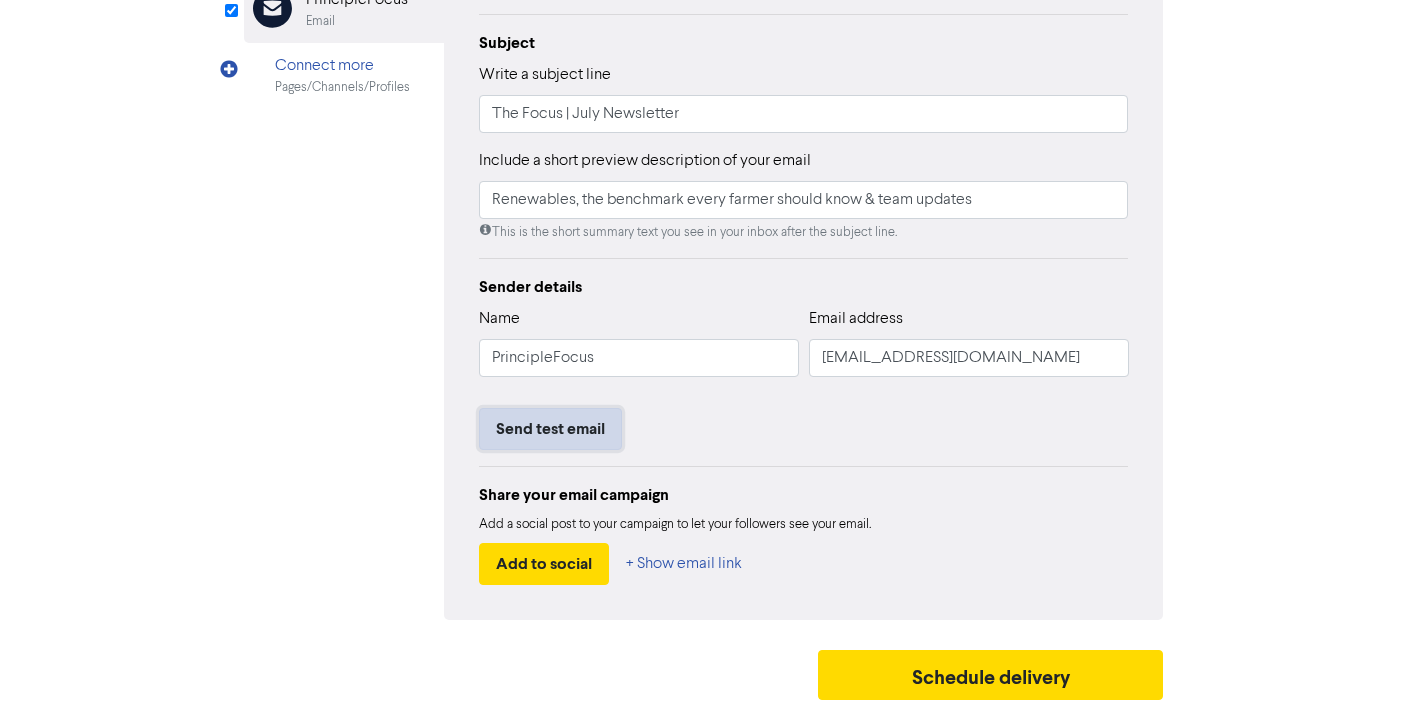 click on "Send test email" at bounding box center [550, 429] 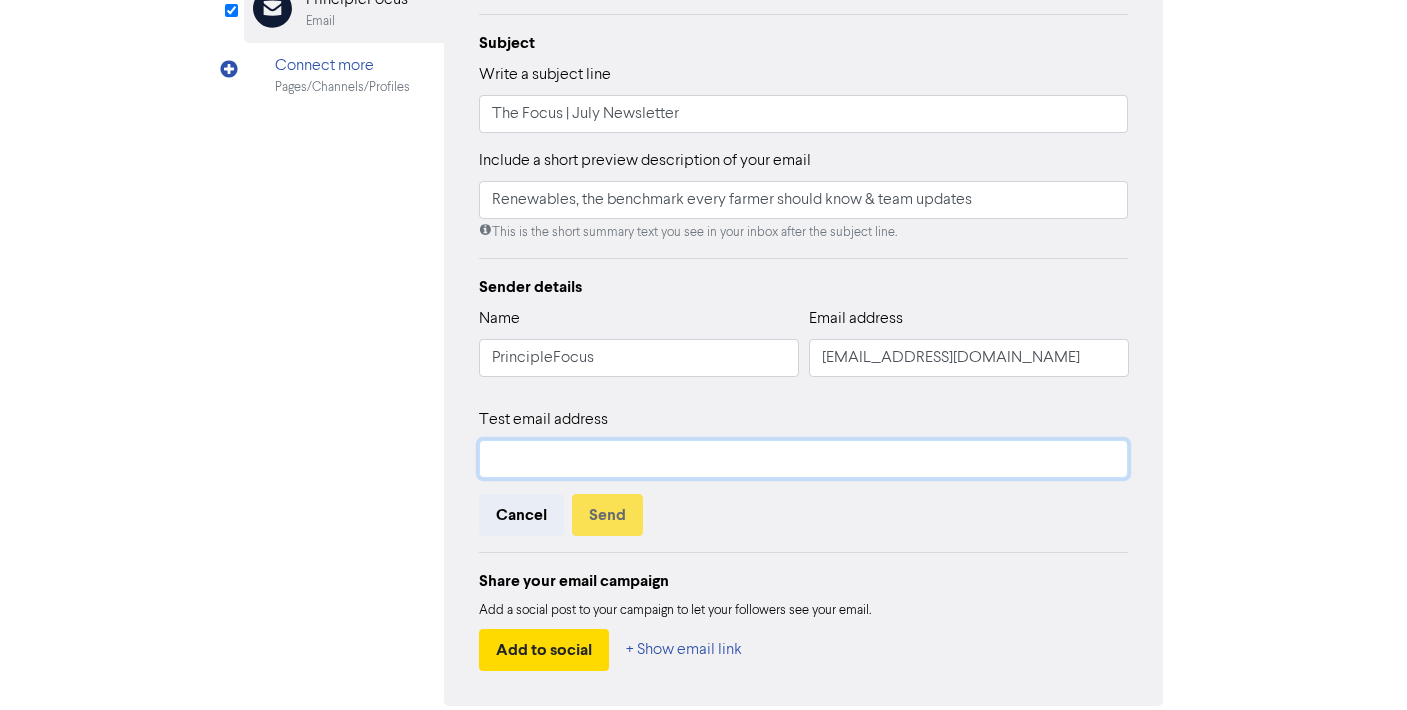click at bounding box center (804, 459) 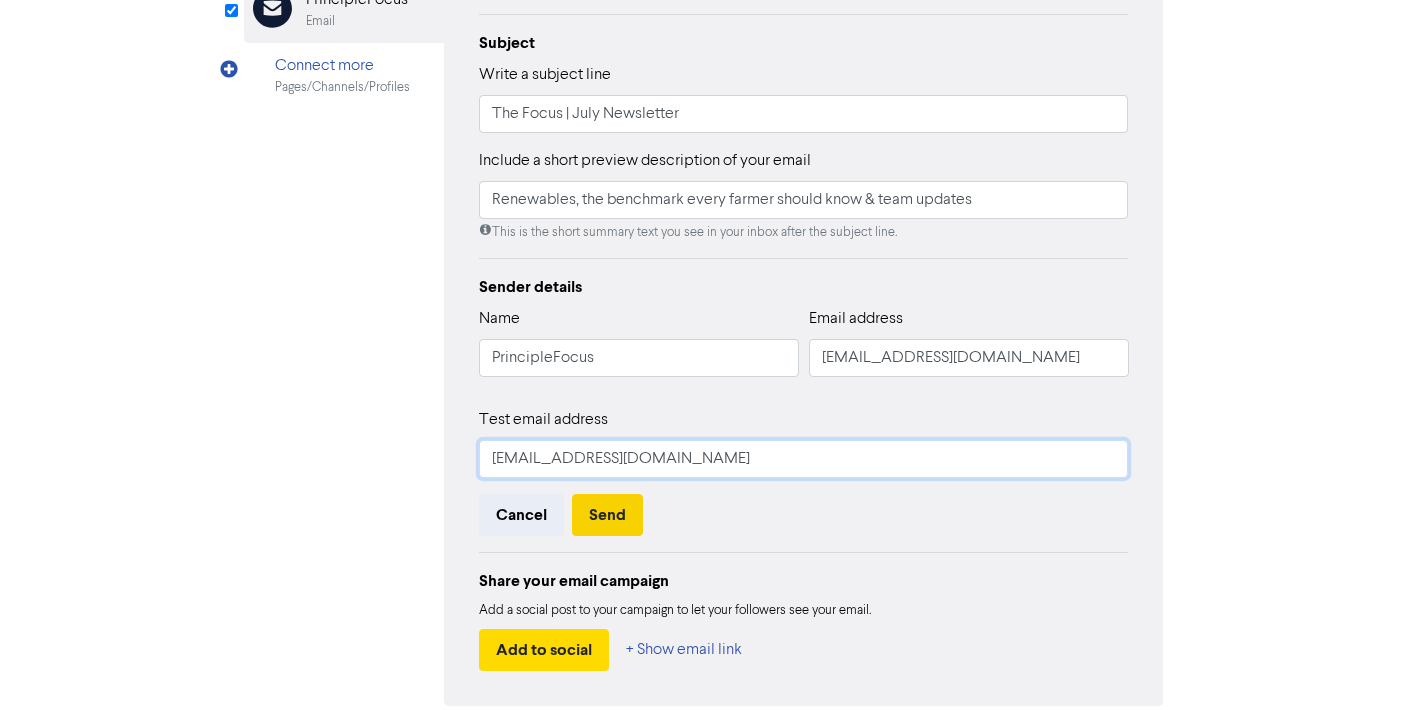 type on "[EMAIL_ADDRESS][DOMAIN_NAME]" 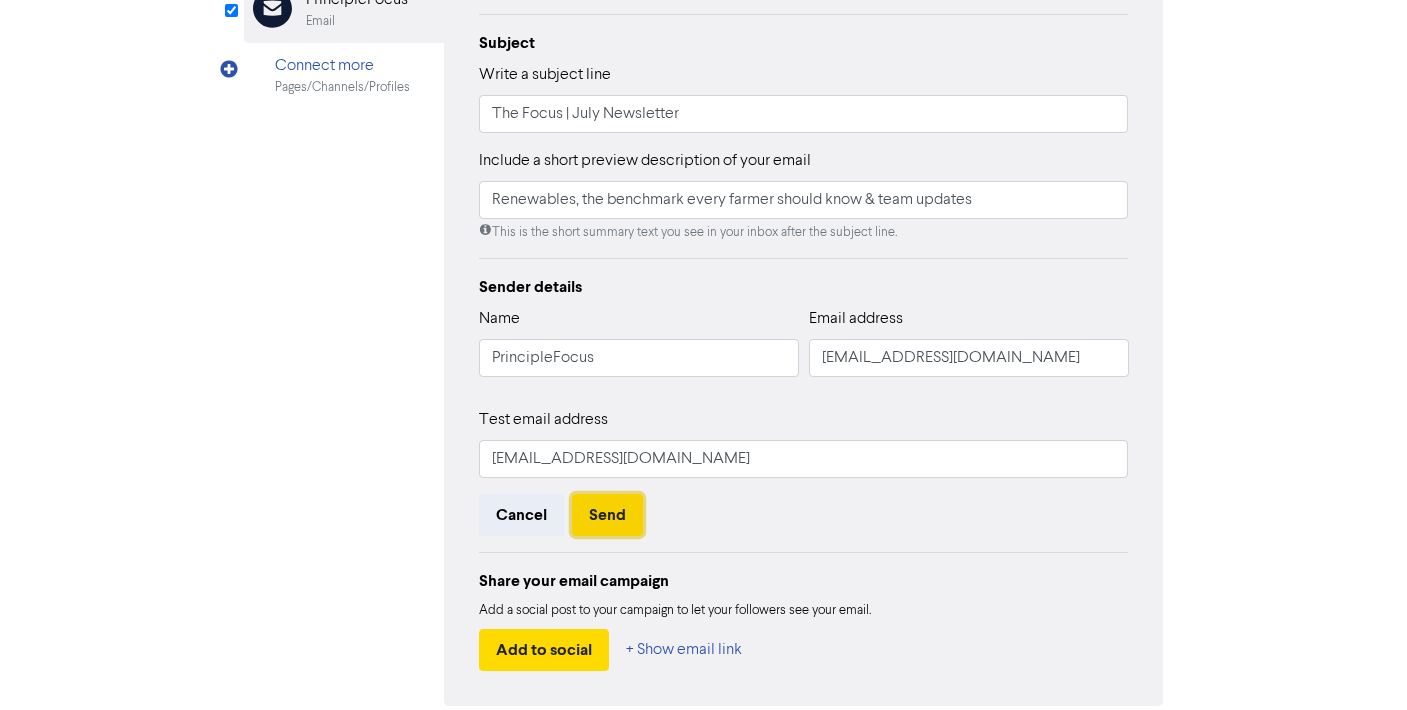 click on "Send" at bounding box center (607, 515) 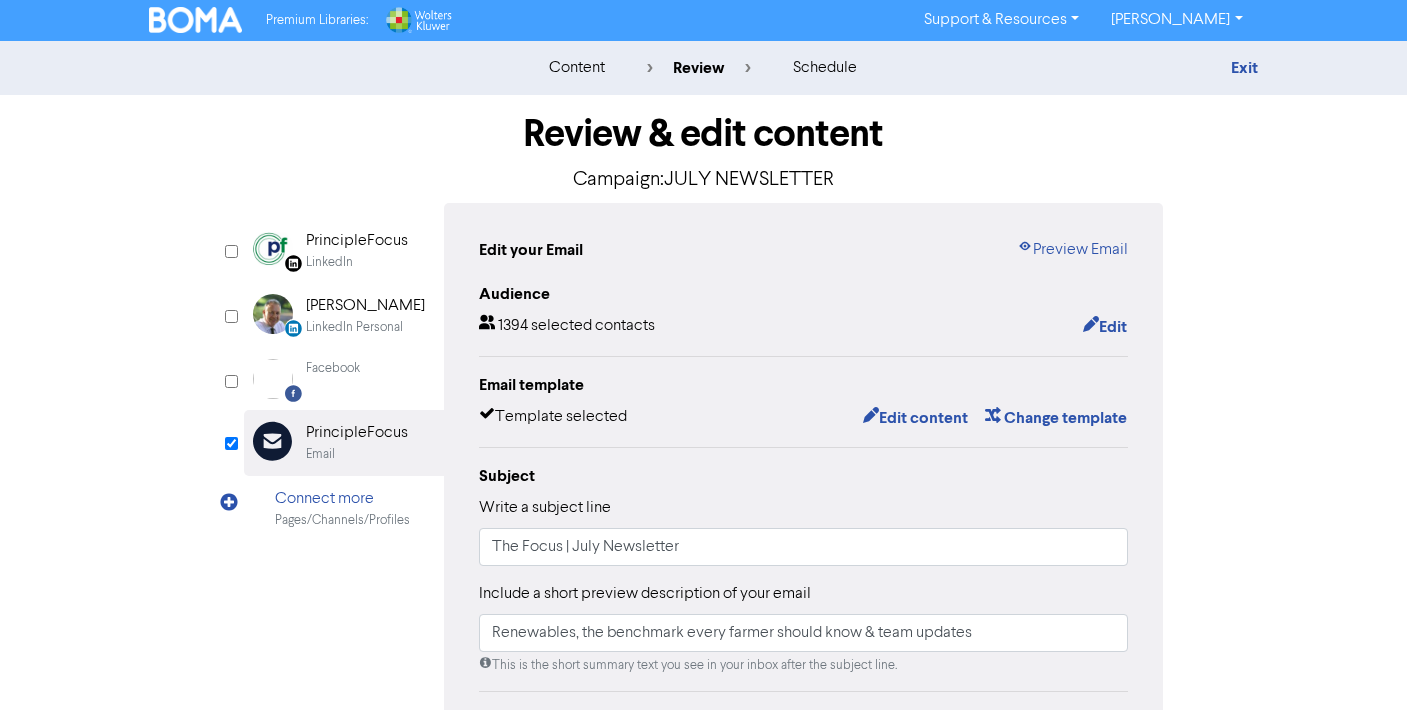 scroll, scrollTop: 0, scrollLeft: 0, axis: both 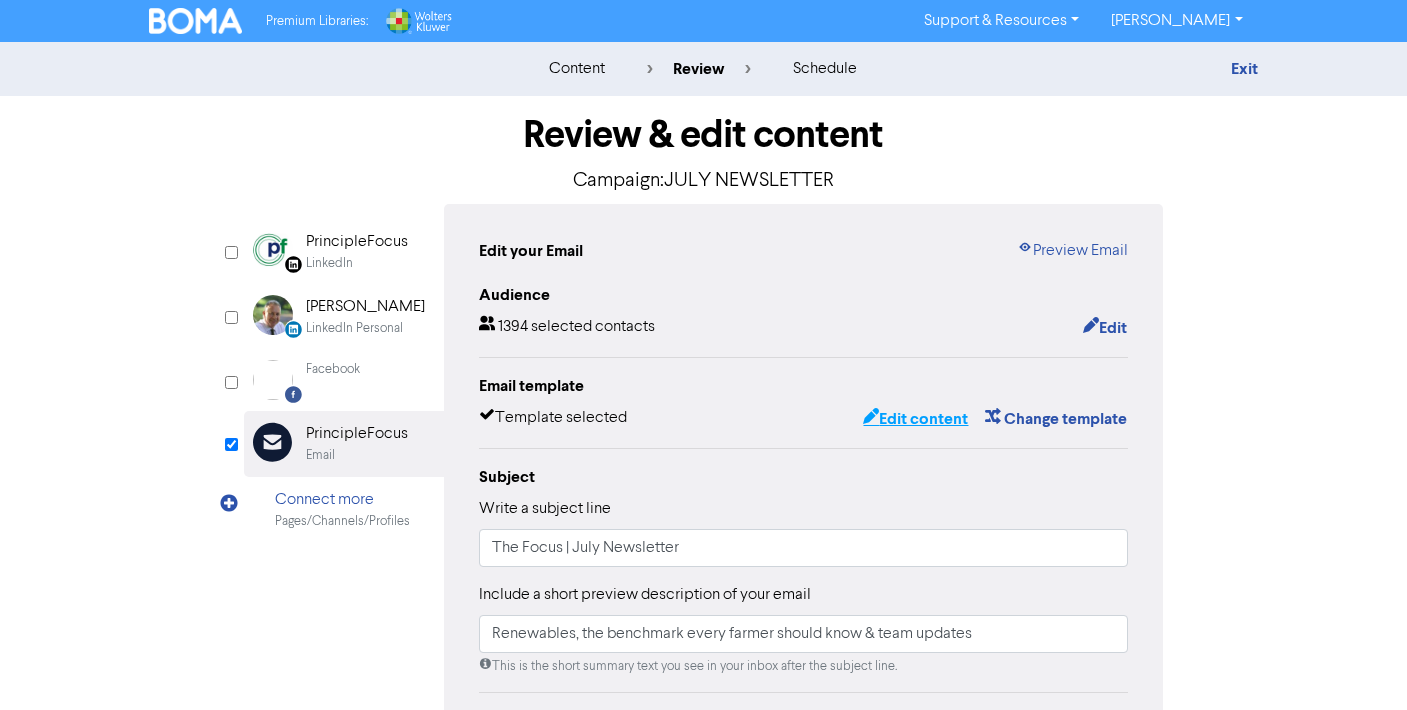 click on "Edit content" at bounding box center (915, 419) 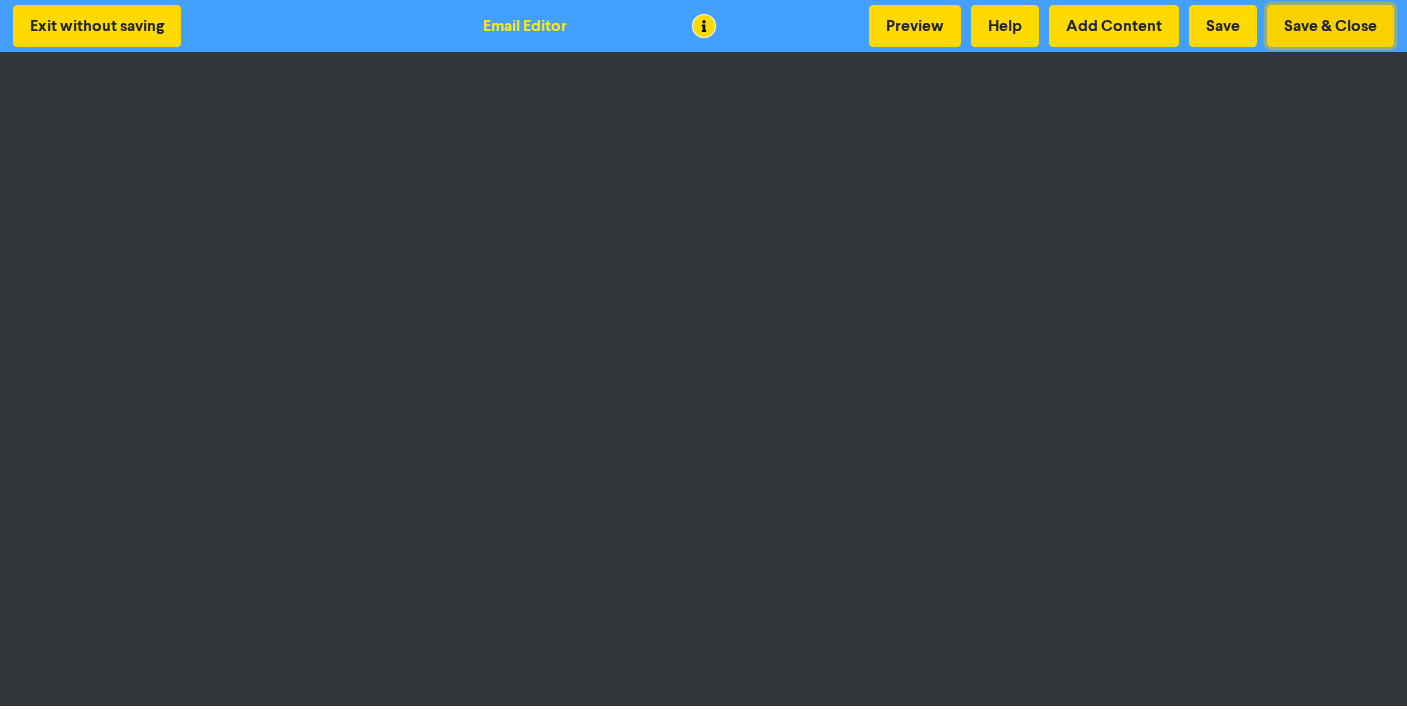 click on "Save & Close" at bounding box center (1330, 26) 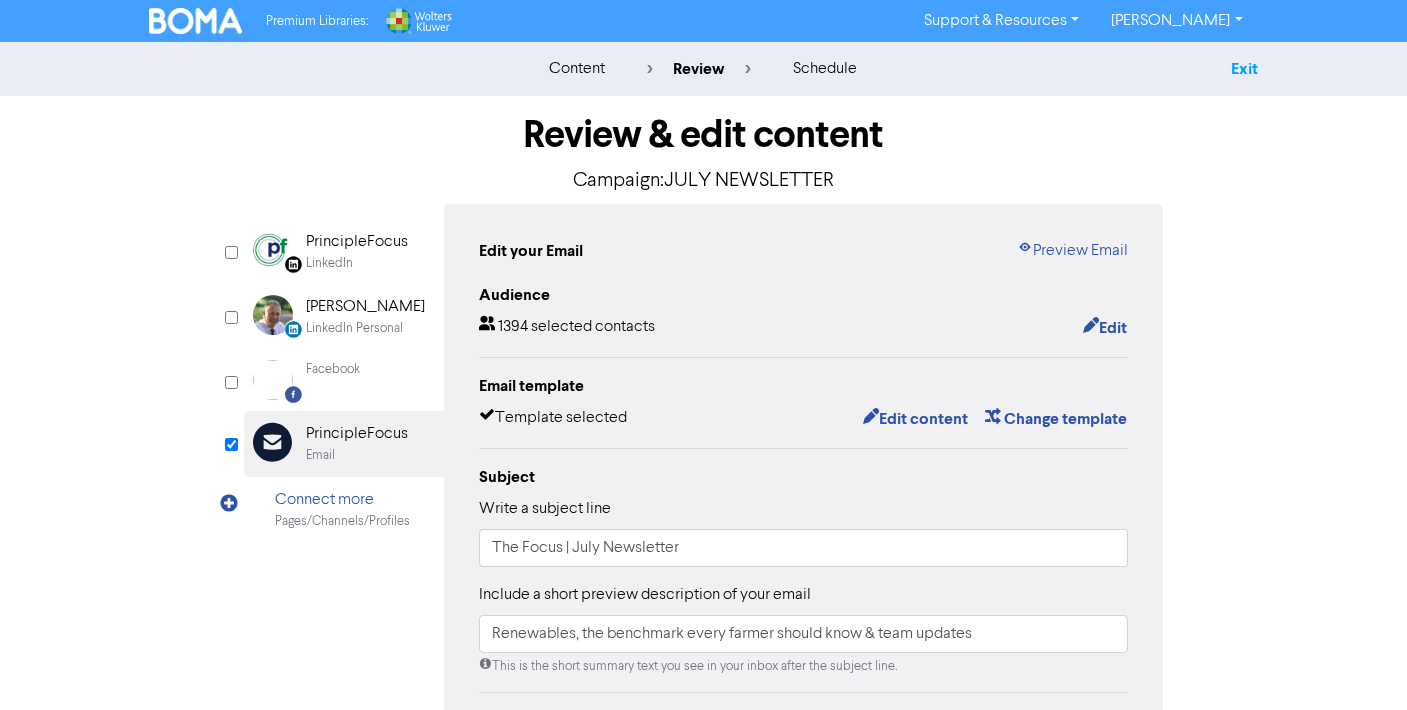 click on "Exit" at bounding box center [1244, 69] 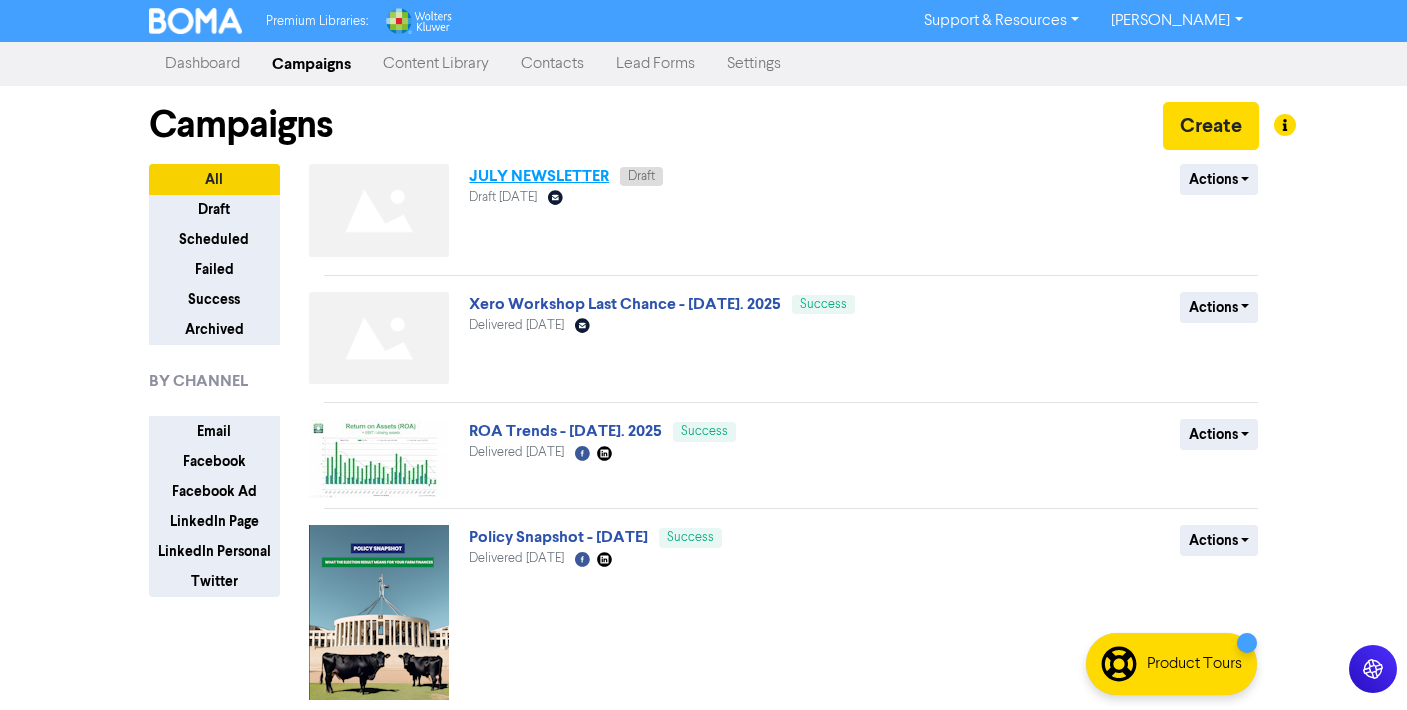 click on "JULY  NEWSLETTER" at bounding box center [539, 176] 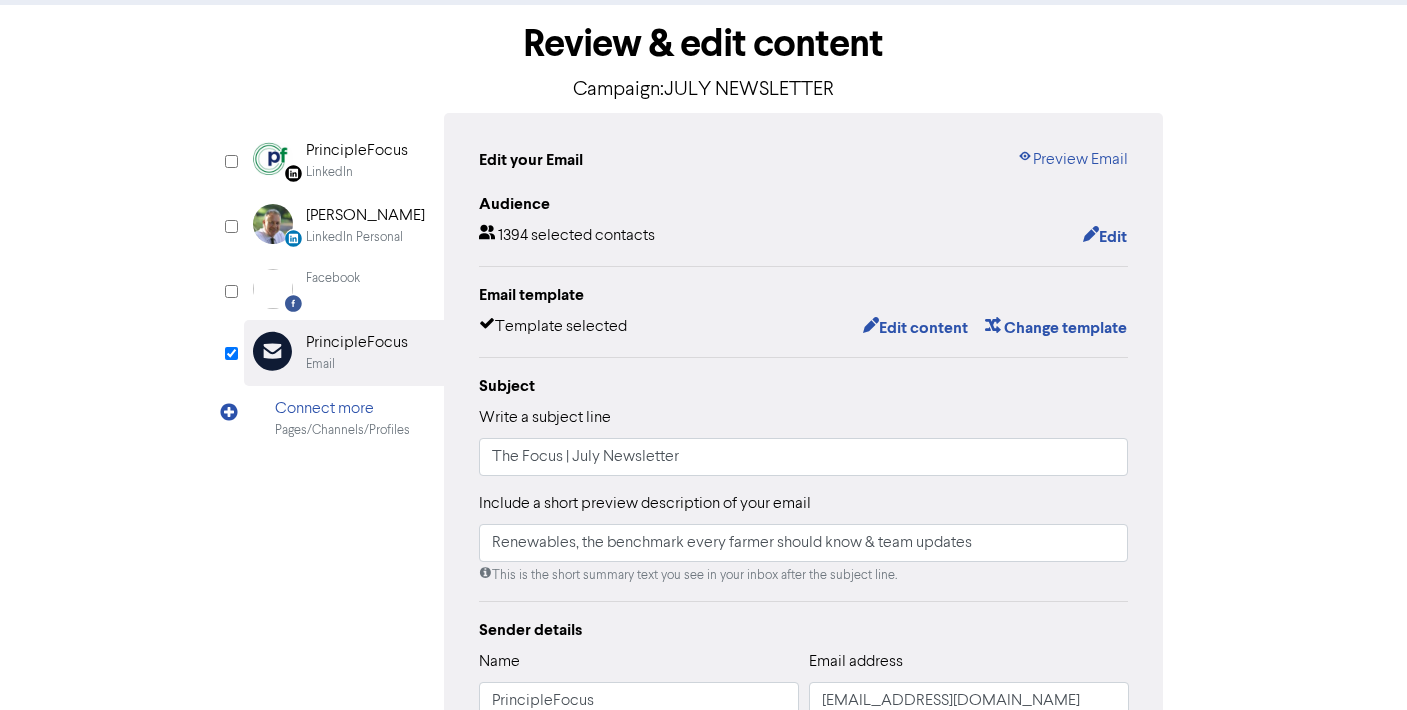 scroll, scrollTop: 92, scrollLeft: 0, axis: vertical 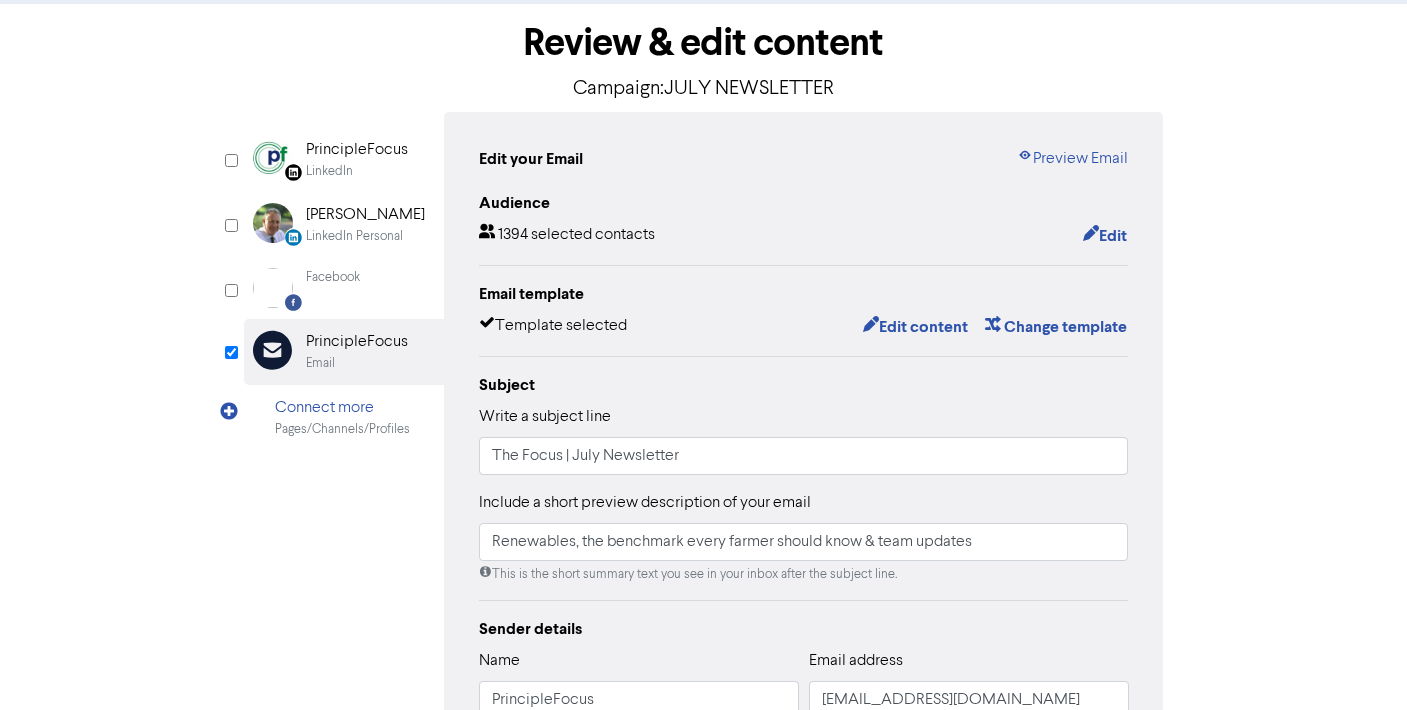 click on "Audience" at bounding box center [804, 203] 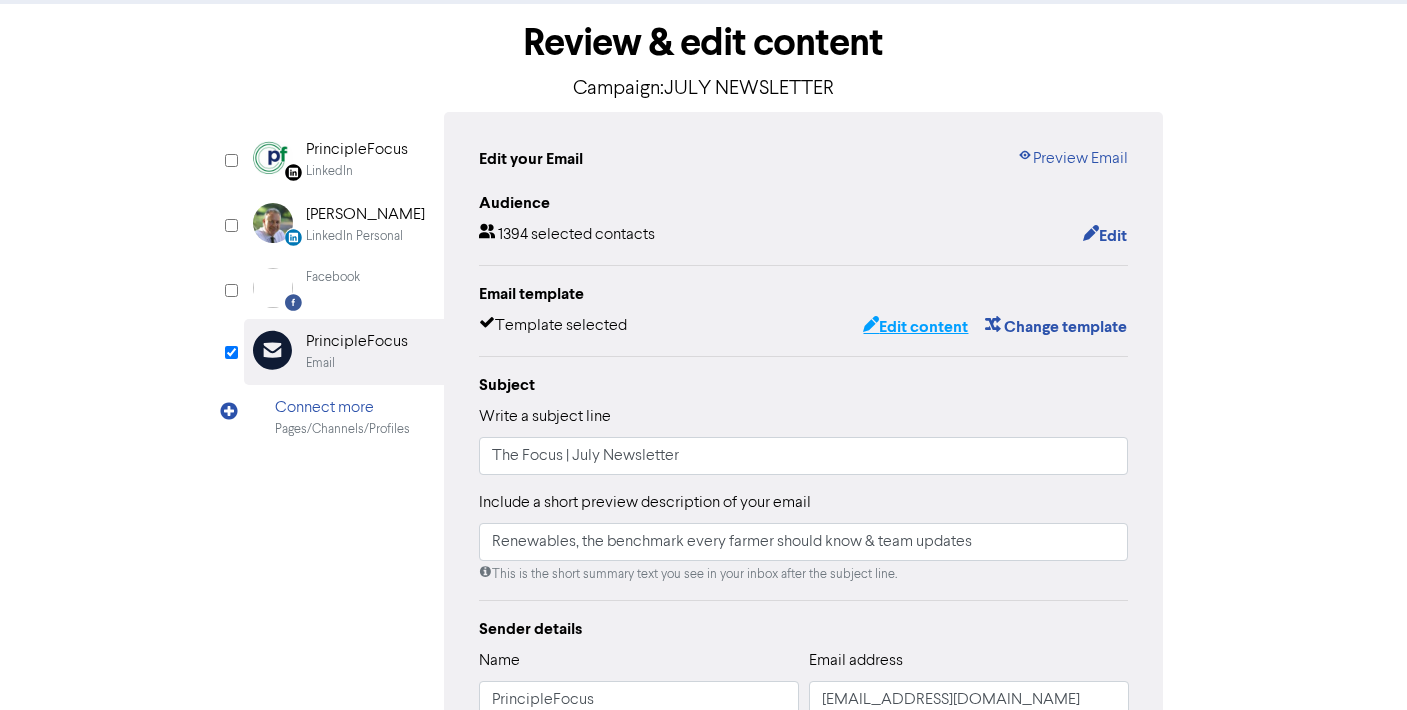 click on "Edit content" at bounding box center [915, 327] 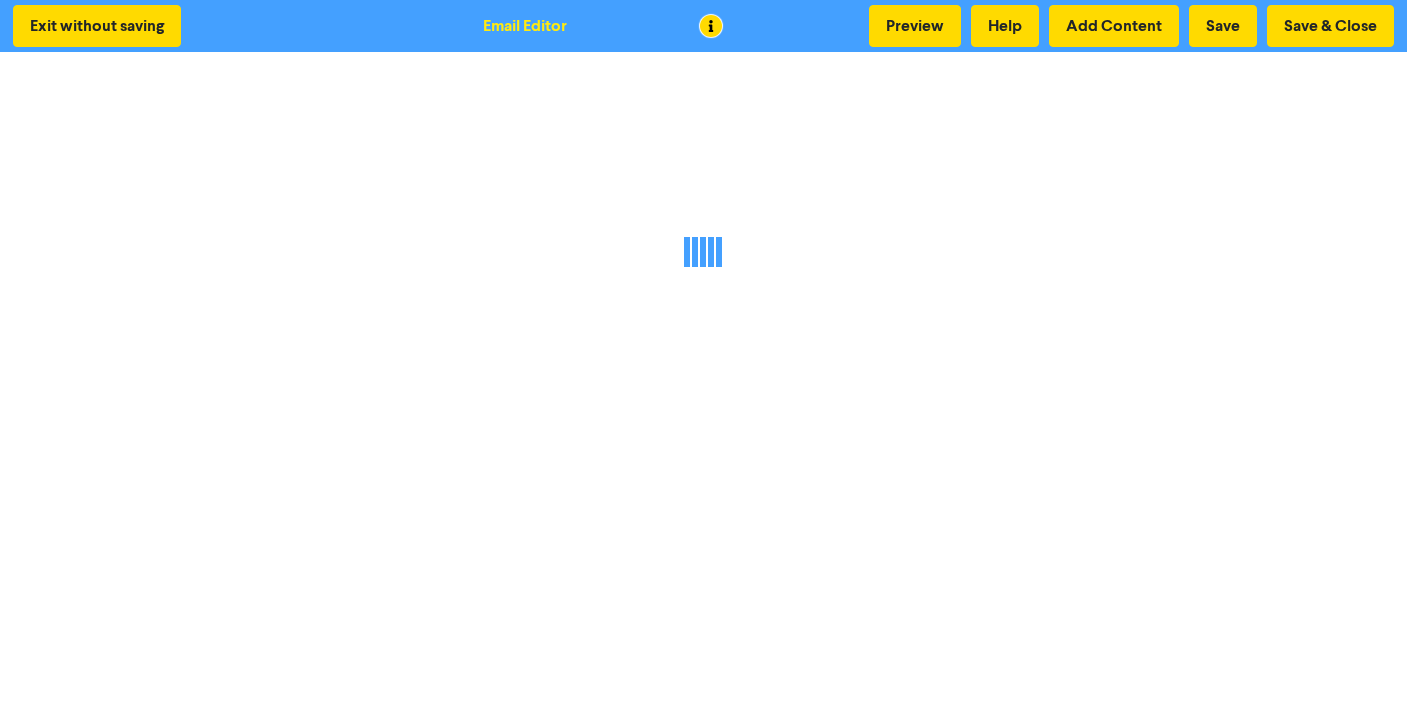 scroll, scrollTop: 0, scrollLeft: 0, axis: both 